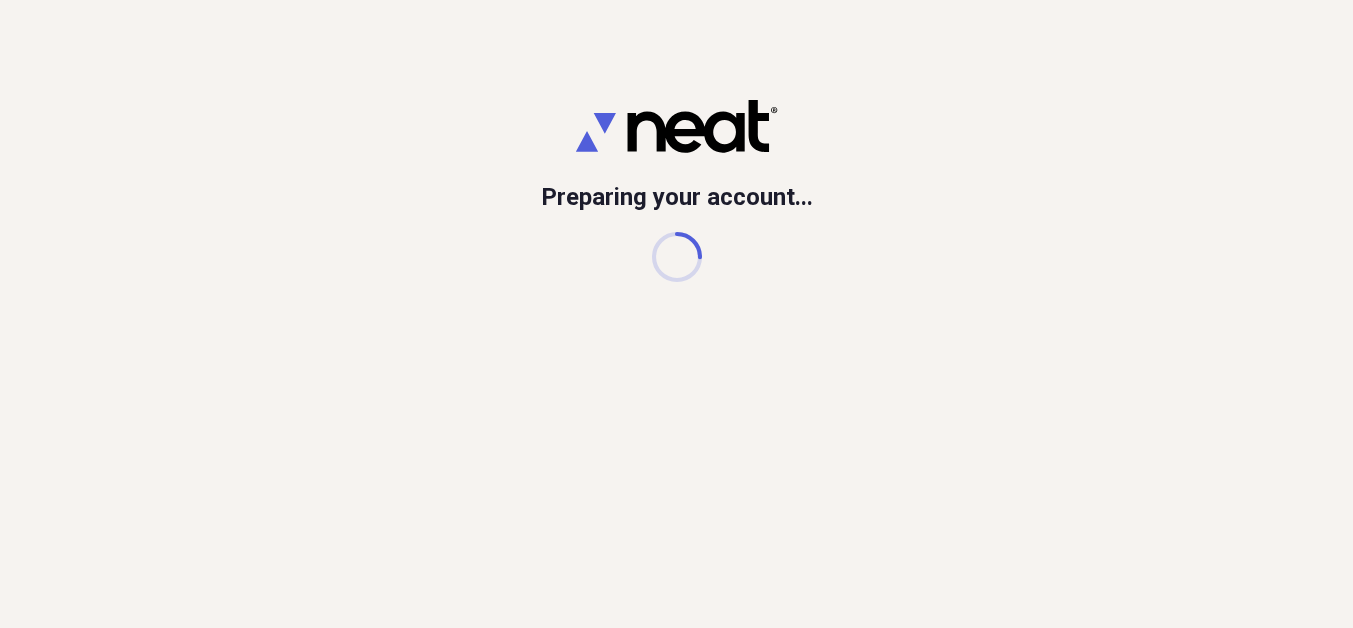 scroll, scrollTop: 0, scrollLeft: 0, axis: both 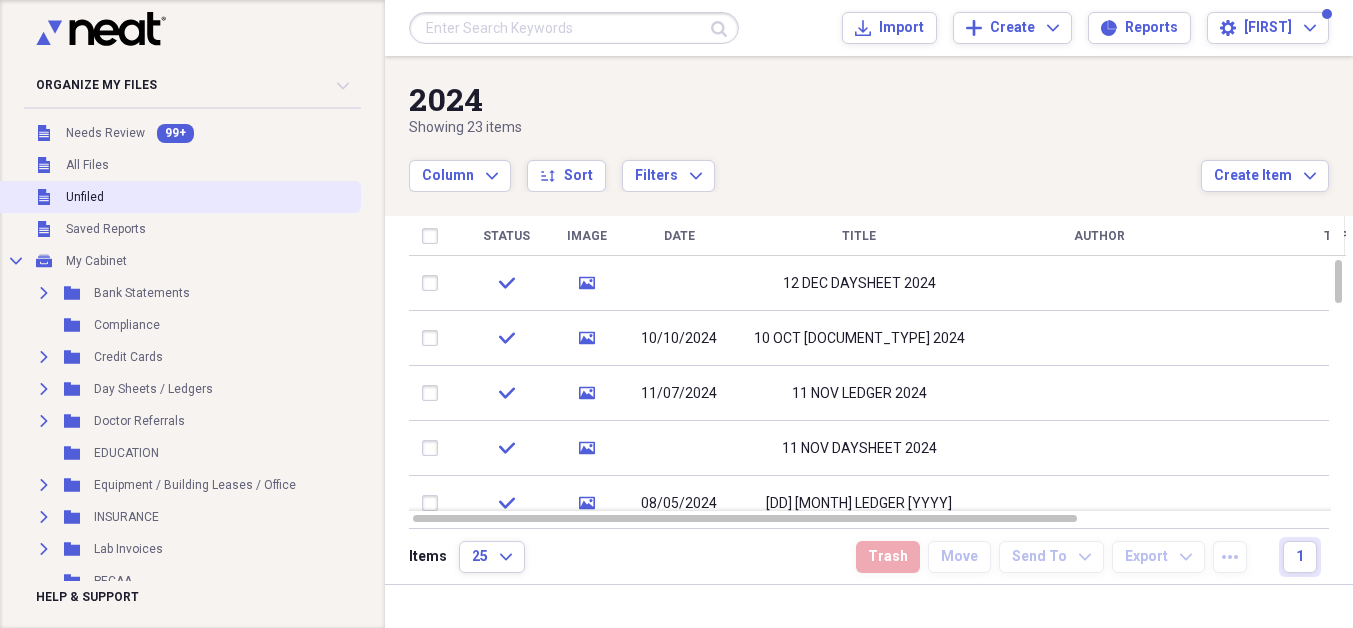 click on "Unfiled" at bounding box center [85, 197] 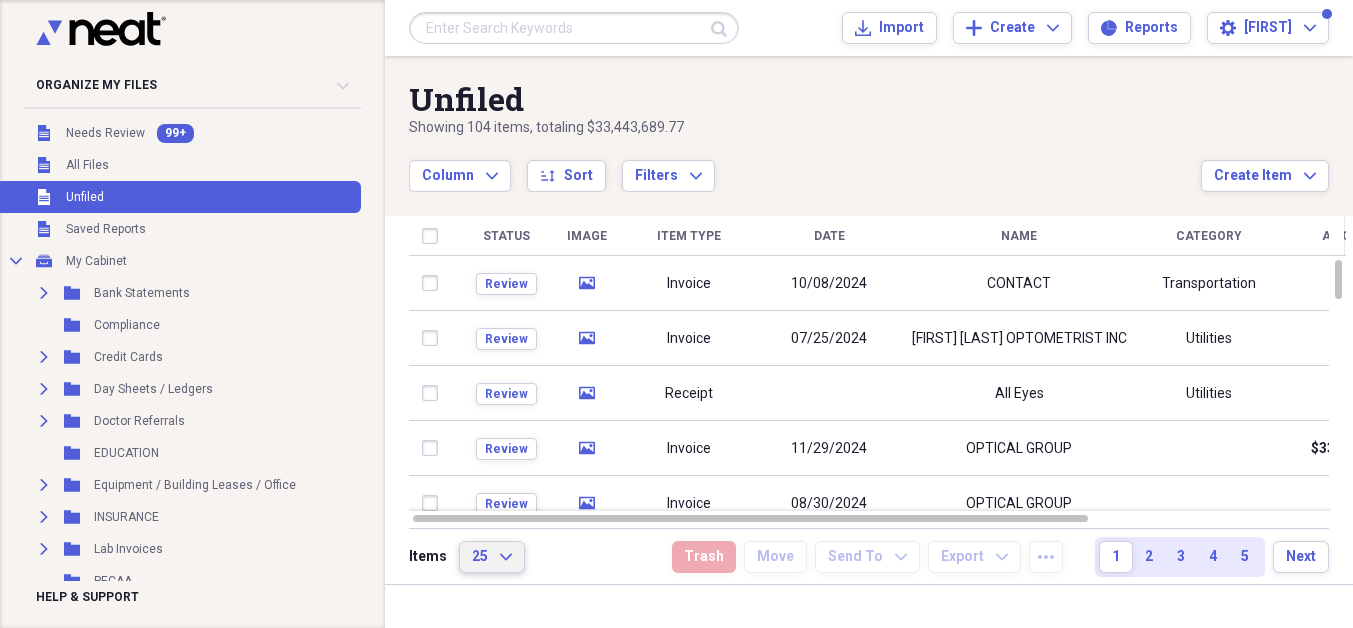 click on "Expand" 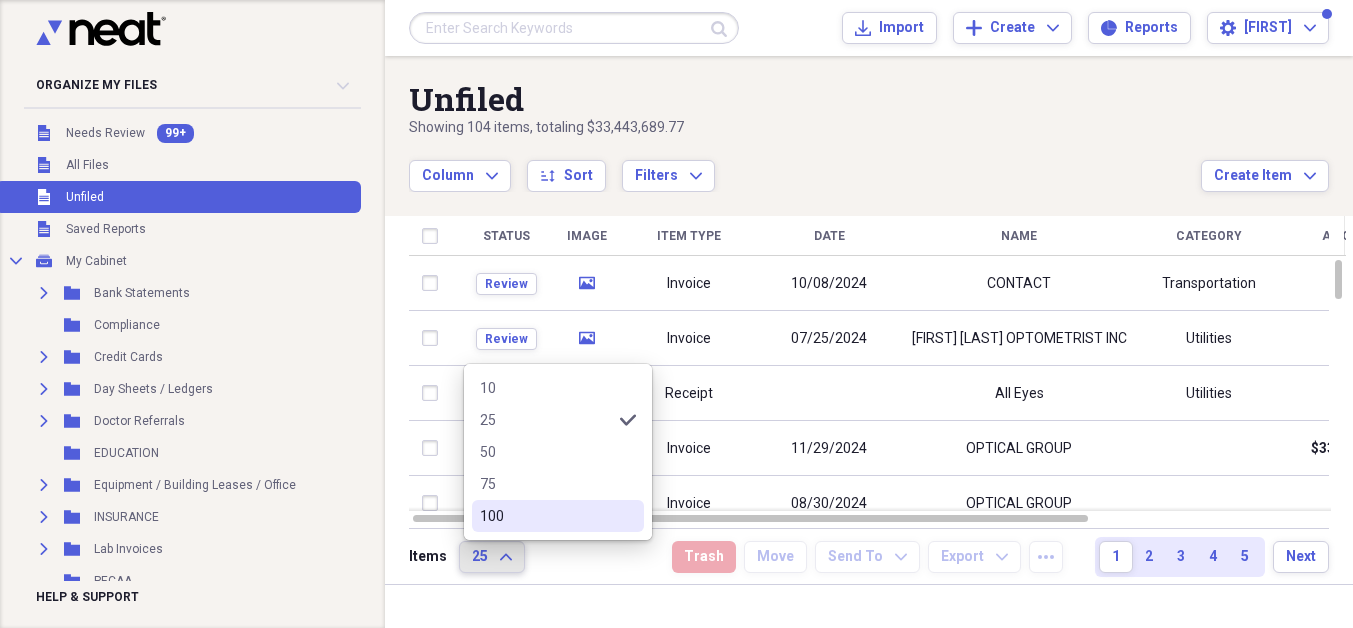 click on "100" at bounding box center [546, 516] 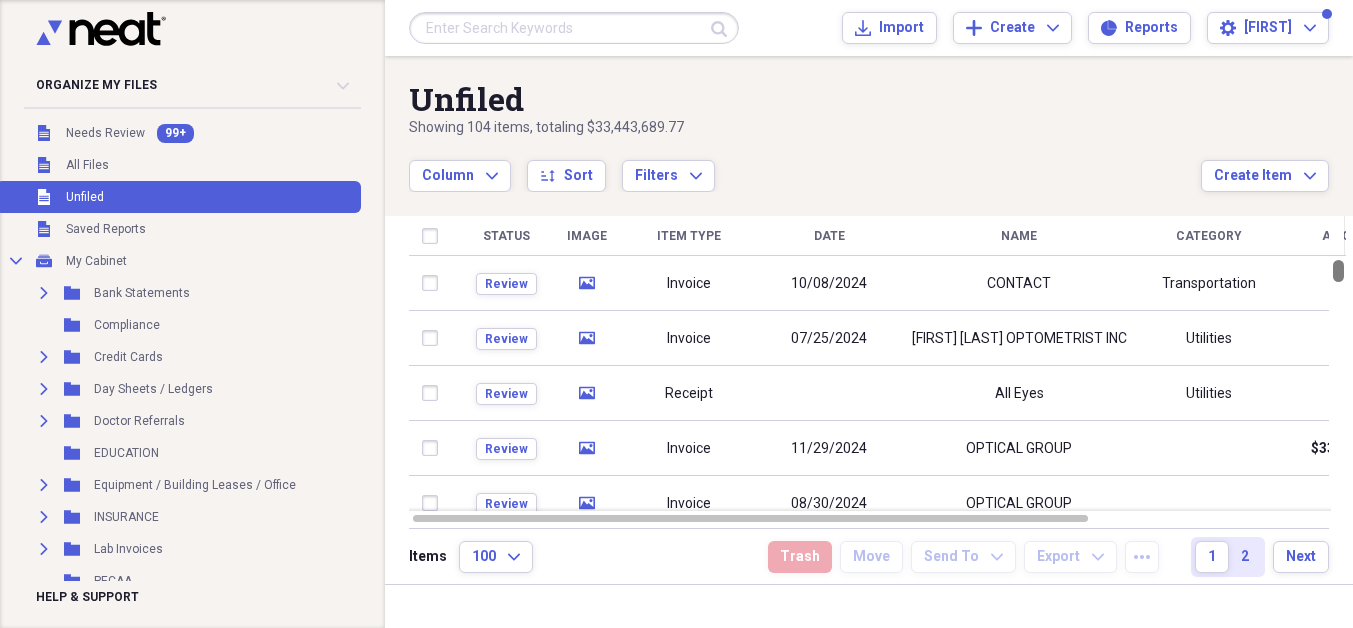 drag, startPoint x: 1347, startPoint y: 264, endPoint x: 1338, endPoint y: 427, distance: 163.24828 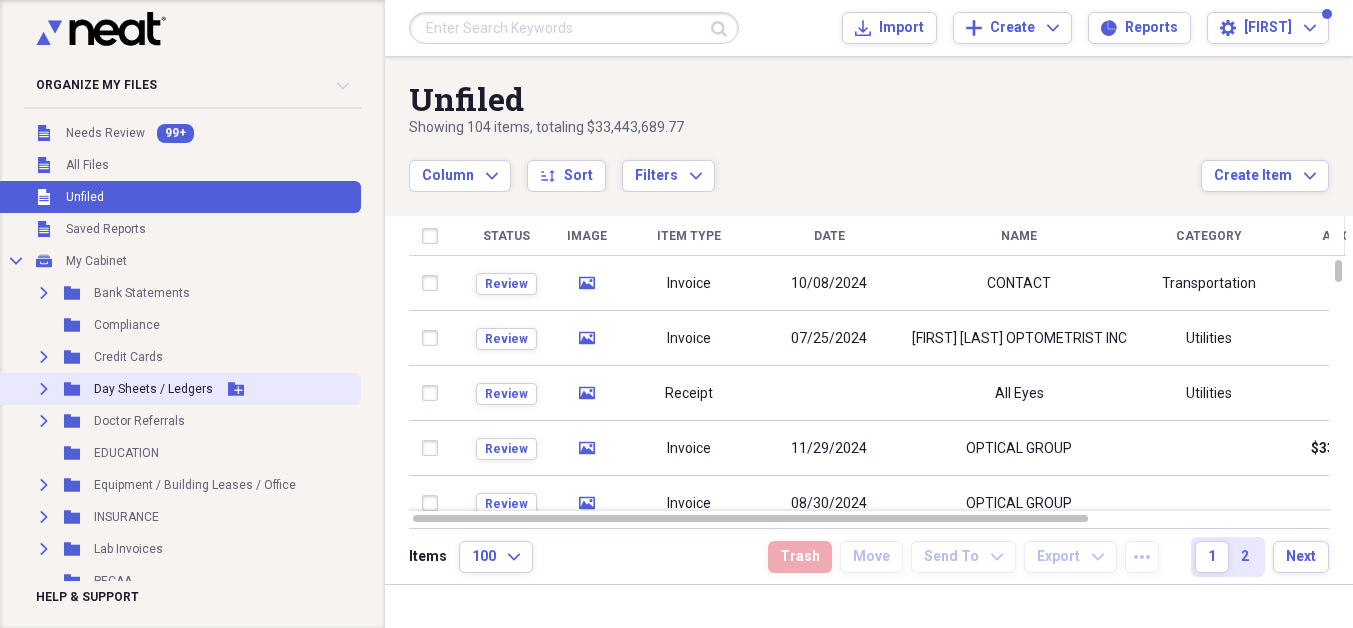 click 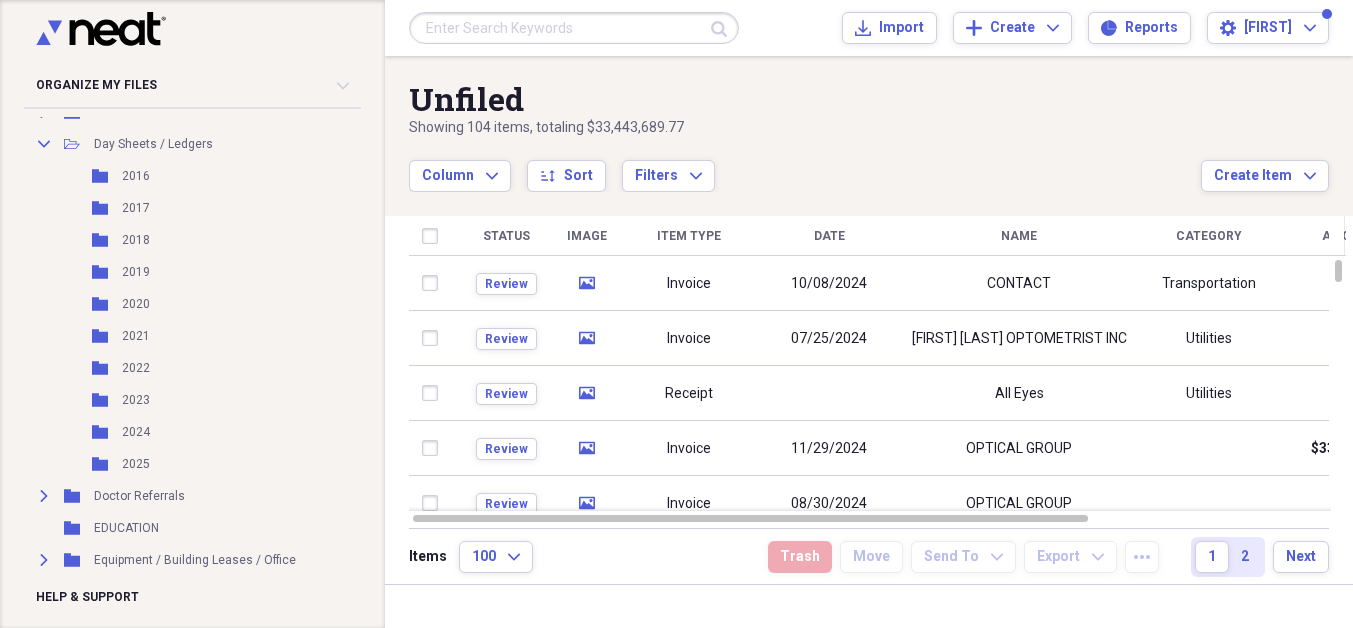 scroll, scrollTop: 252, scrollLeft: 0, axis: vertical 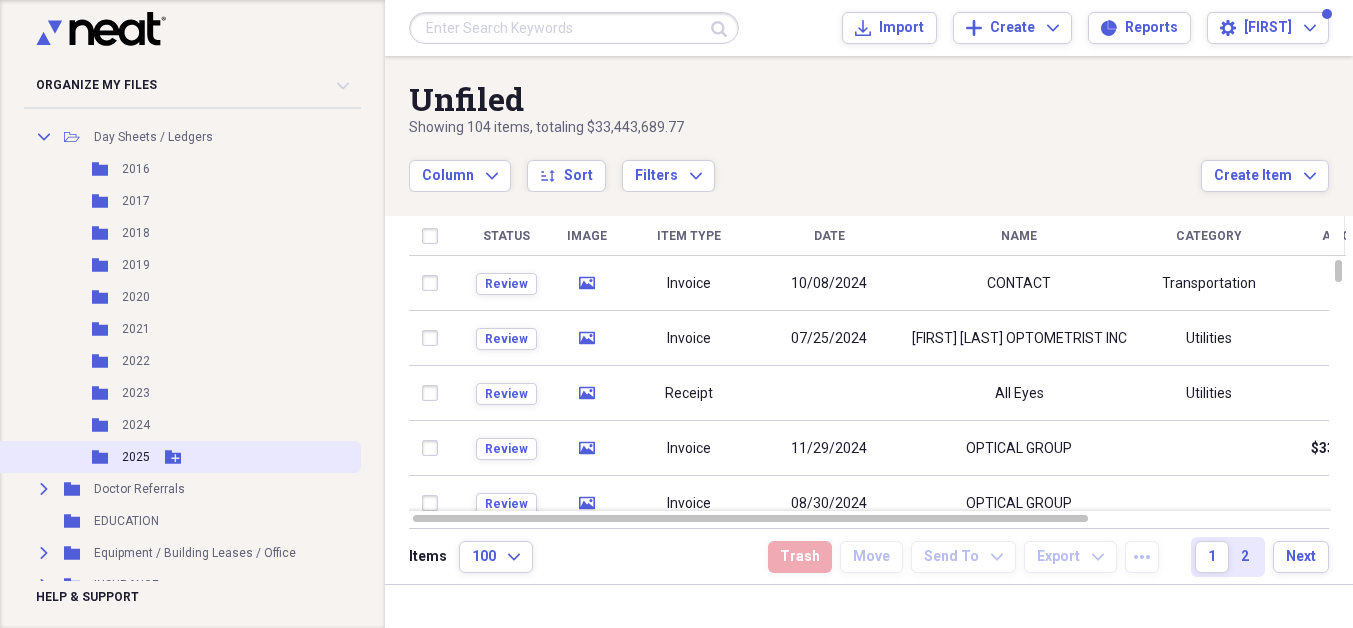 click on "Folder 2025 Add Folder" at bounding box center [178, 457] 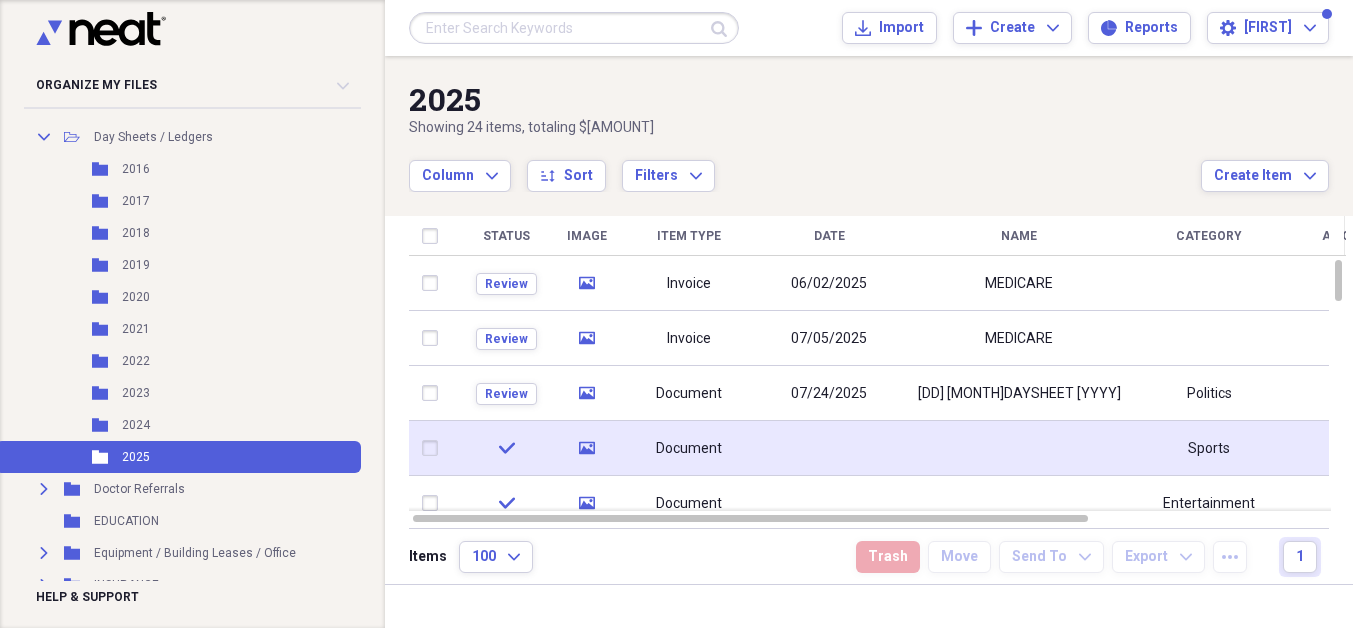 click at bounding box center [829, 448] 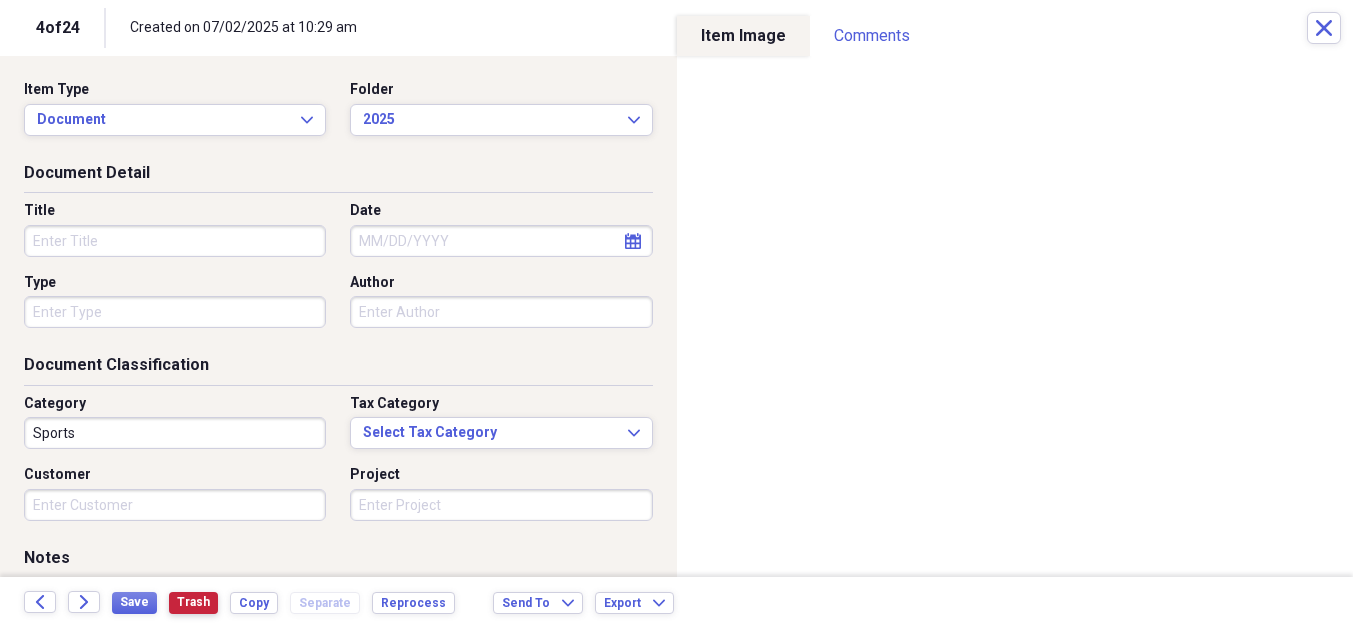 click on "Trash" at bounding box center [193, 602] 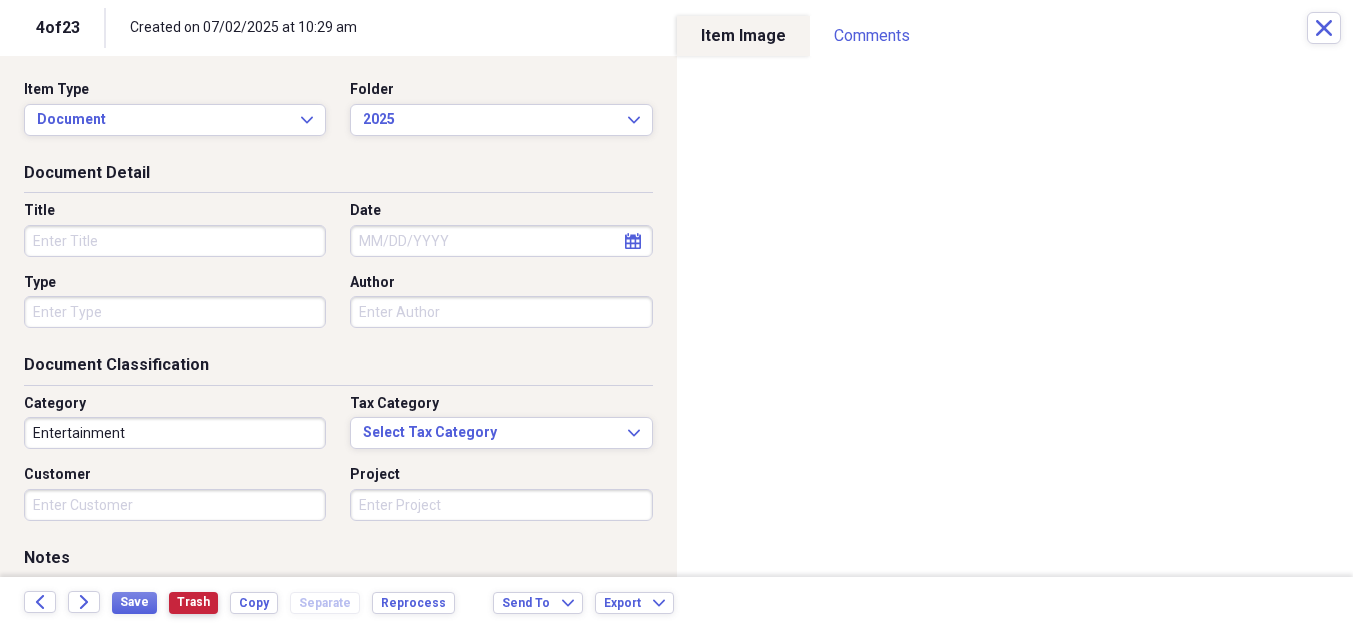 click on "Trash" at bounding box center (193, 602) 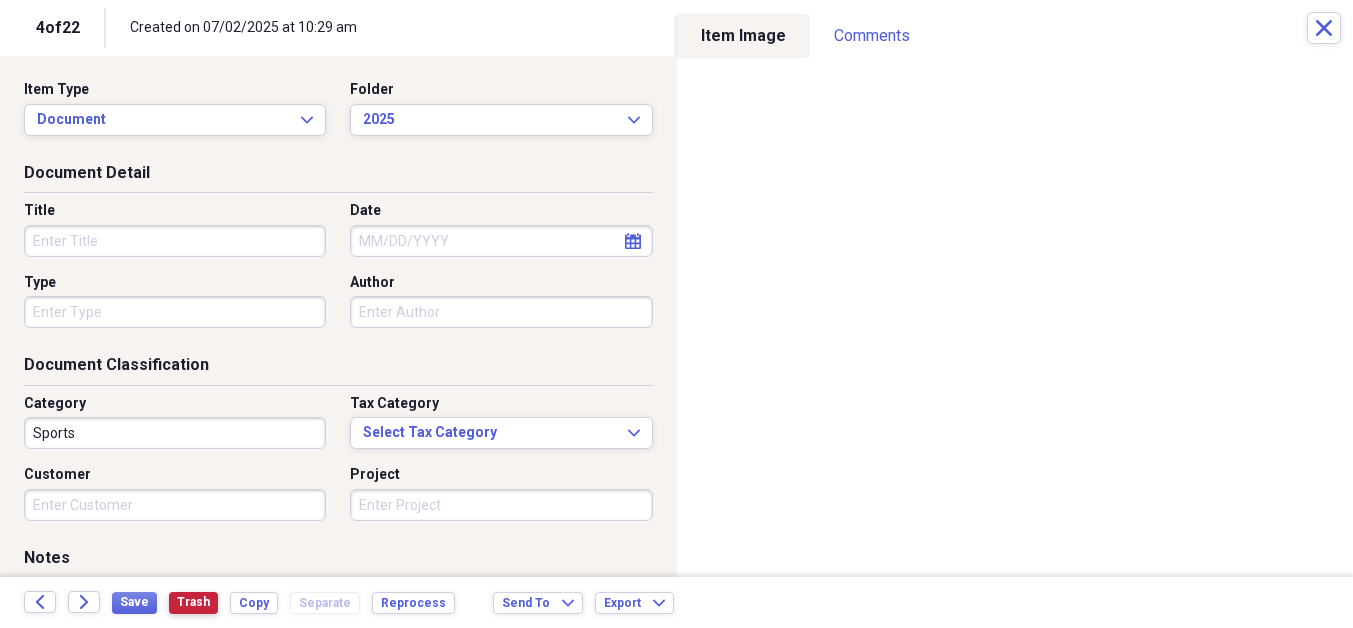 click on "Trash" at bounding box center [193, 602] 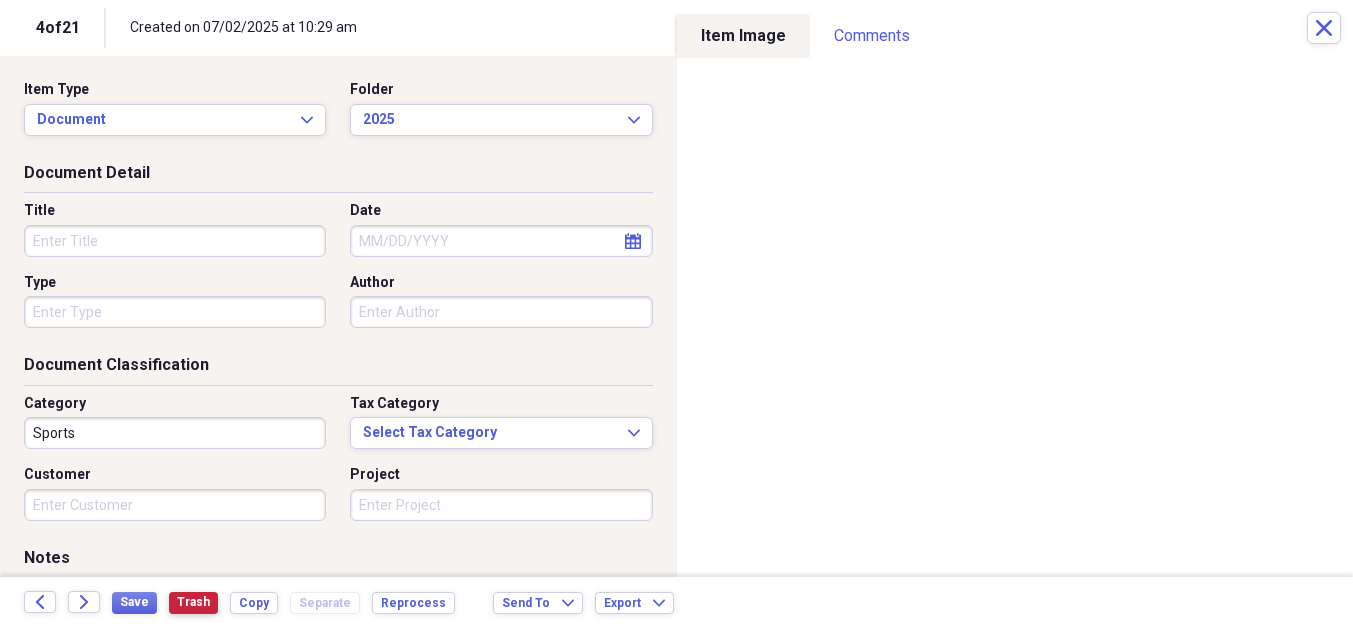 click on "Trash" at bounding box center [193, 602] 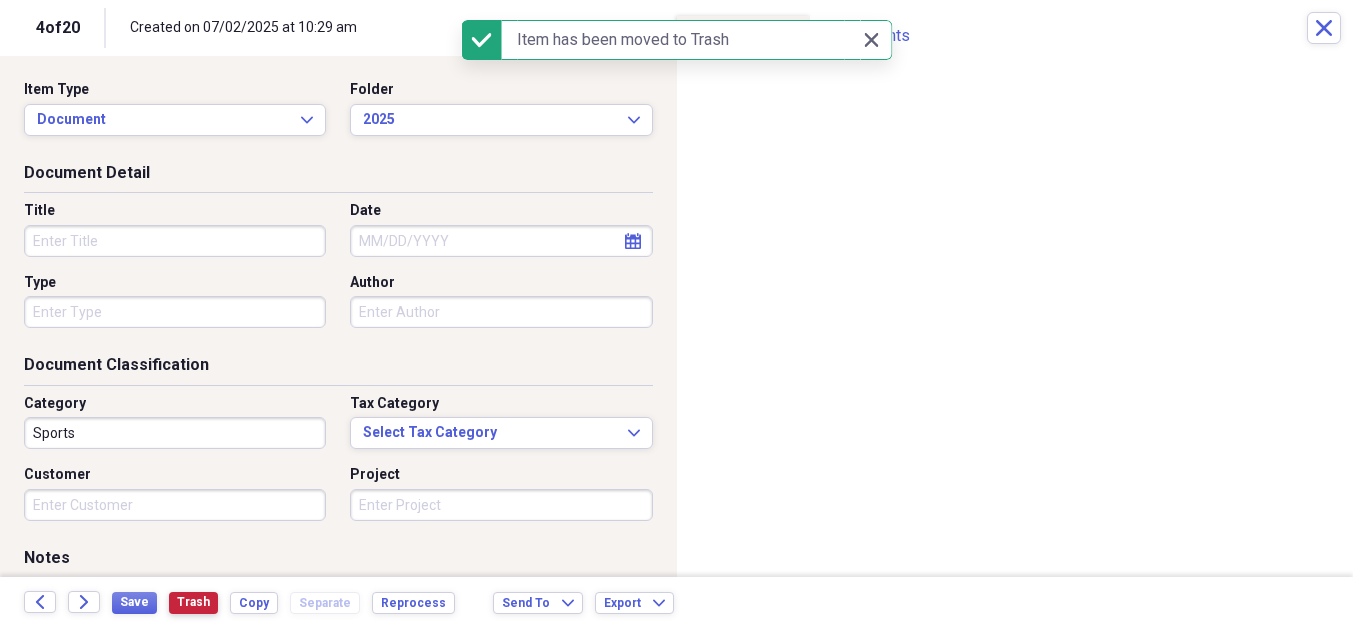 click on "Trash" at bounding box center [193, 602] 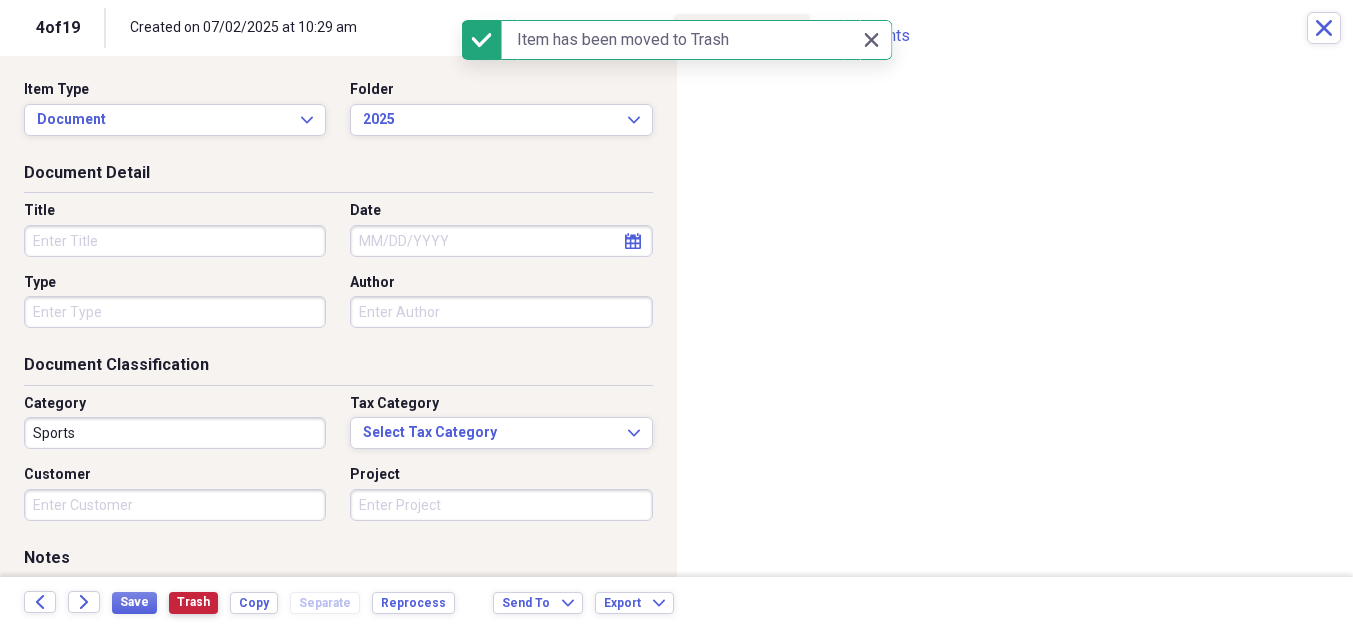 click on "Trash" at bounding box center (193, 602) 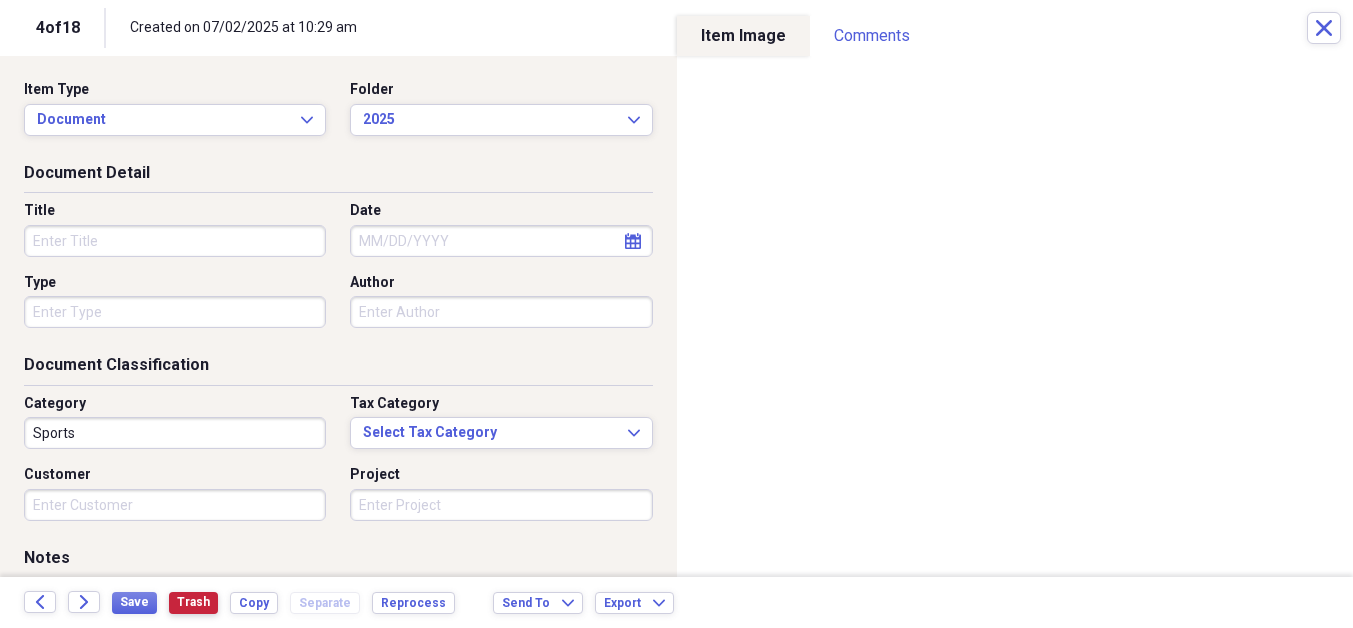 click on "Trash" at bounding box center (193, 602) 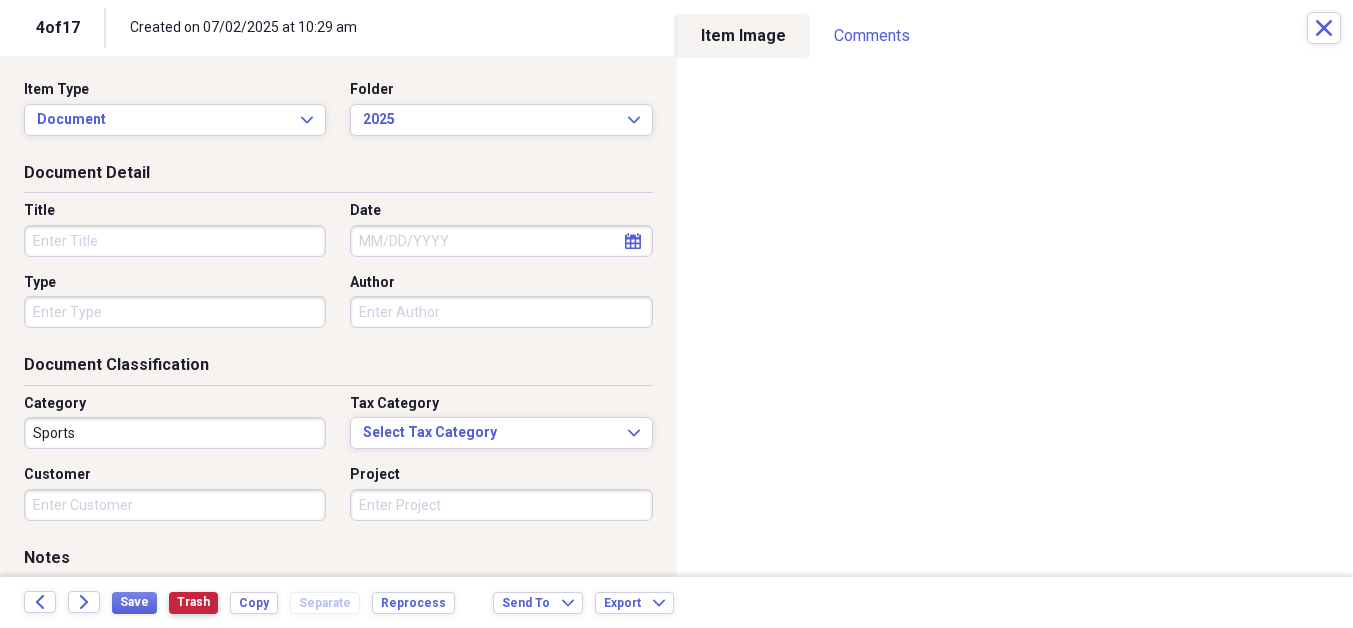 click on "Trash" at bounding box center [193, 602] 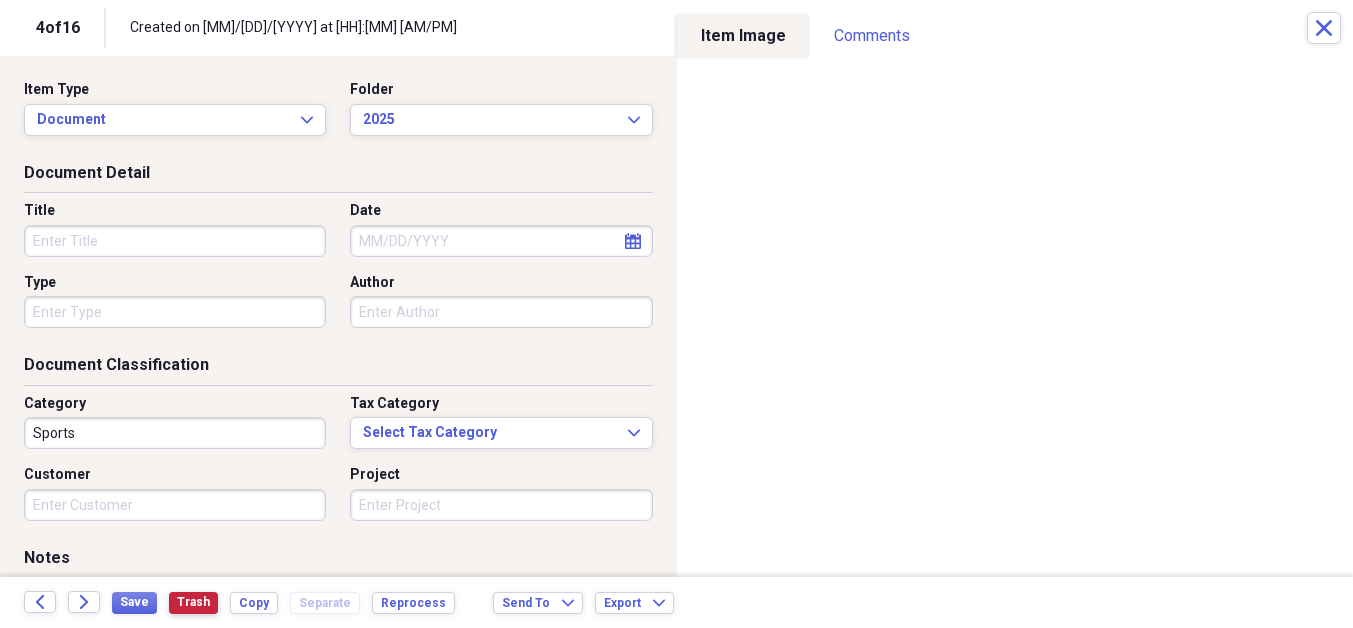 click on "Trash" at bounding box center [193, 602] 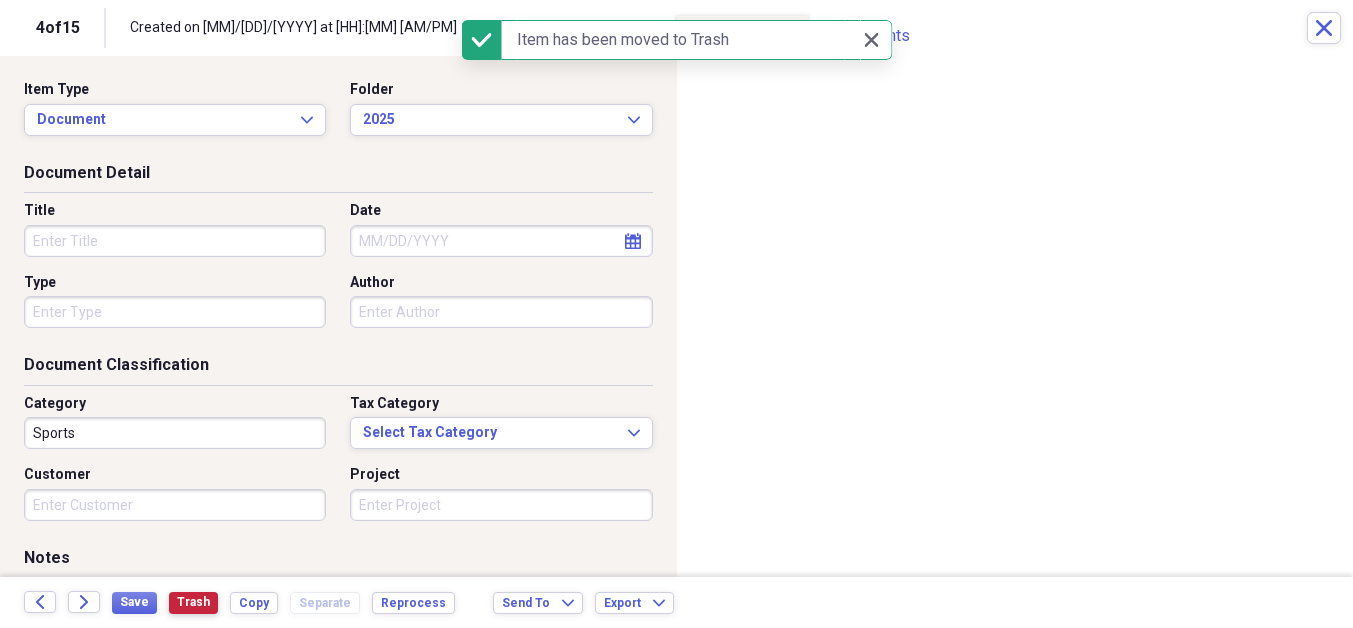 click on "Trash" at bounding box center [193, 602] 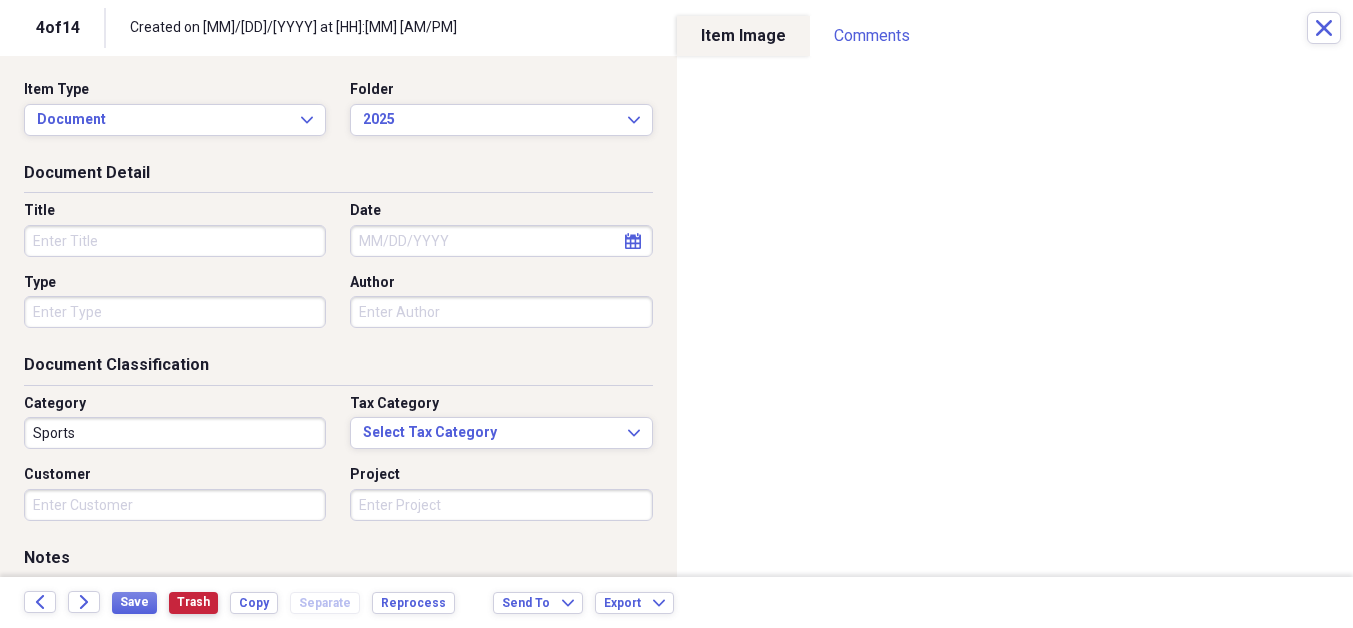 click on "Trash" at bounding box center (193, 602) 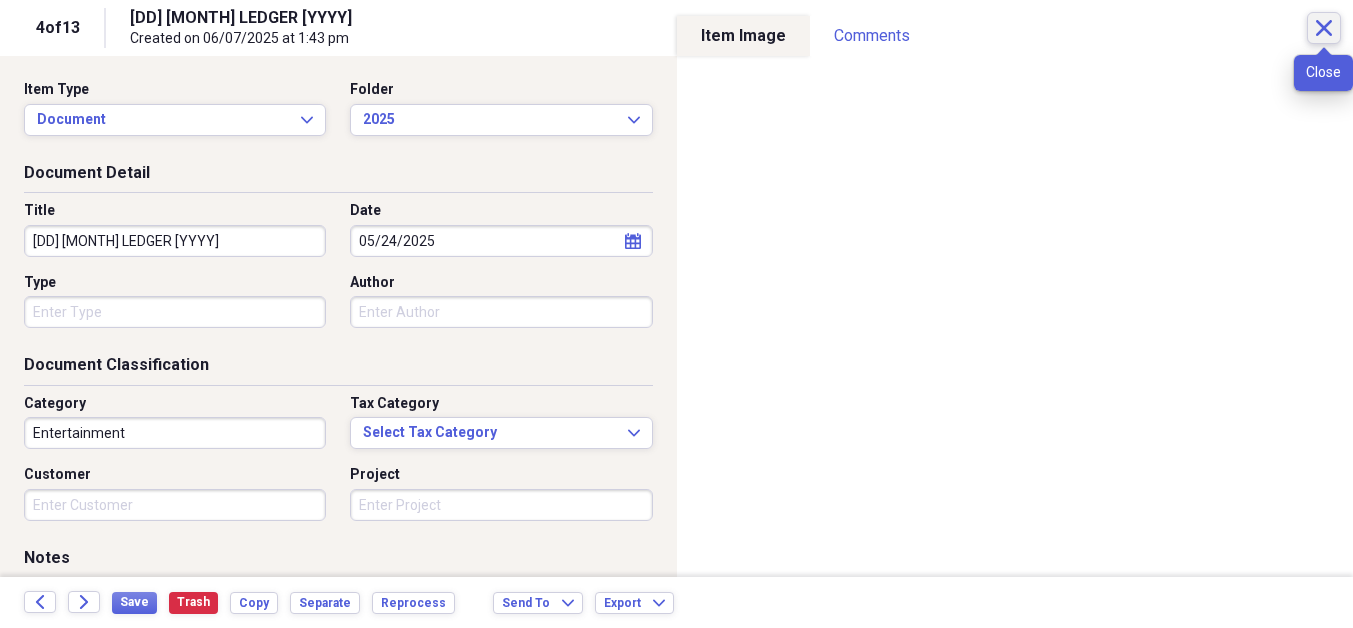 click on "Close" 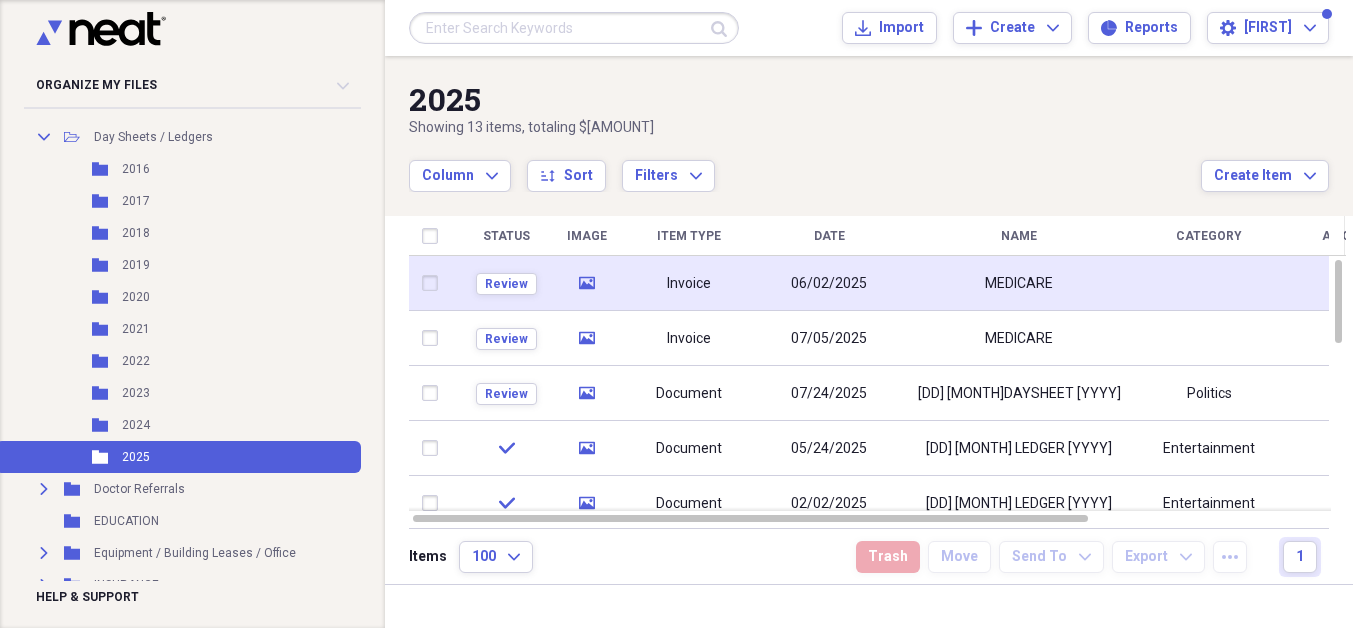 click on "06/02/2025" at bounding box center [829, 284] 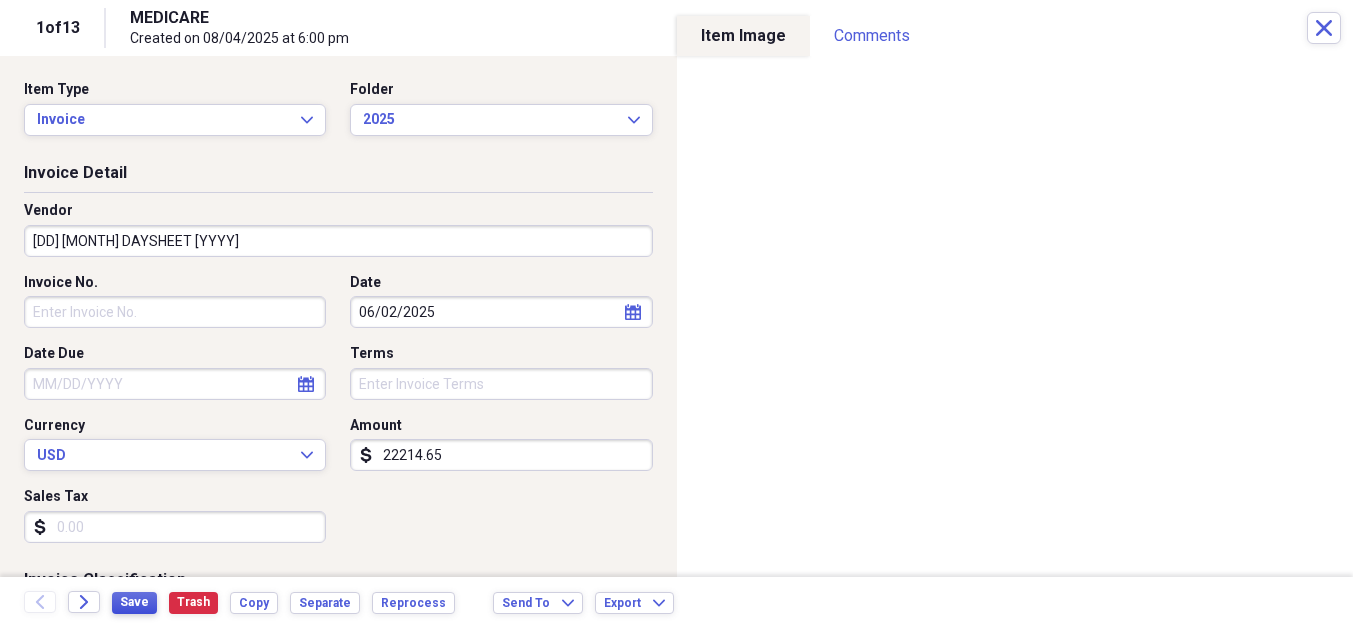 type on "[DD] [MONTH] DAYSHEET [YYYY]" 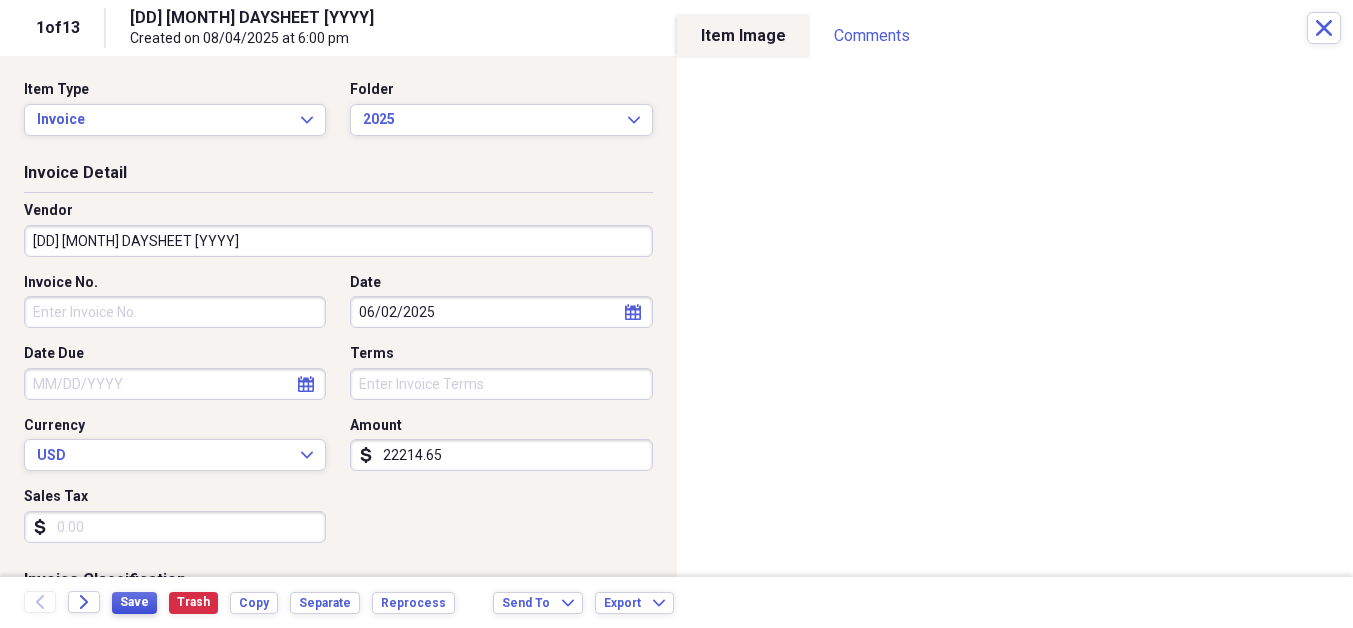 click on "Save" at bounding box center (134, 603) 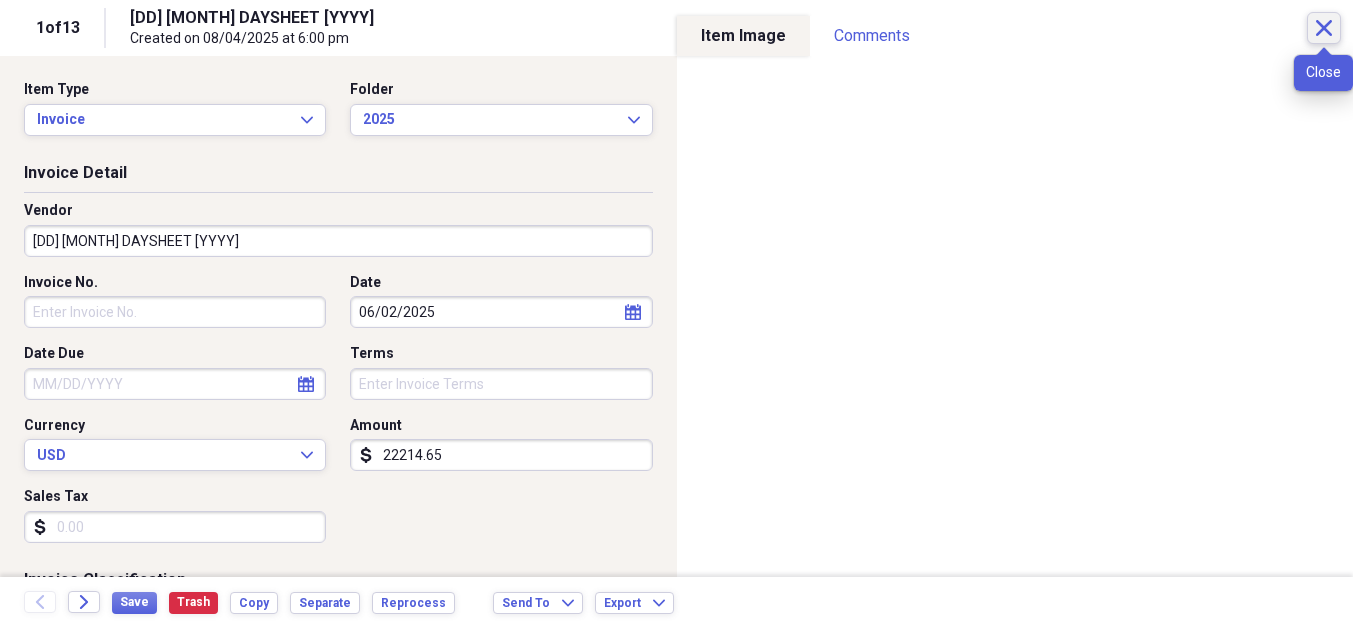 click on "Close" 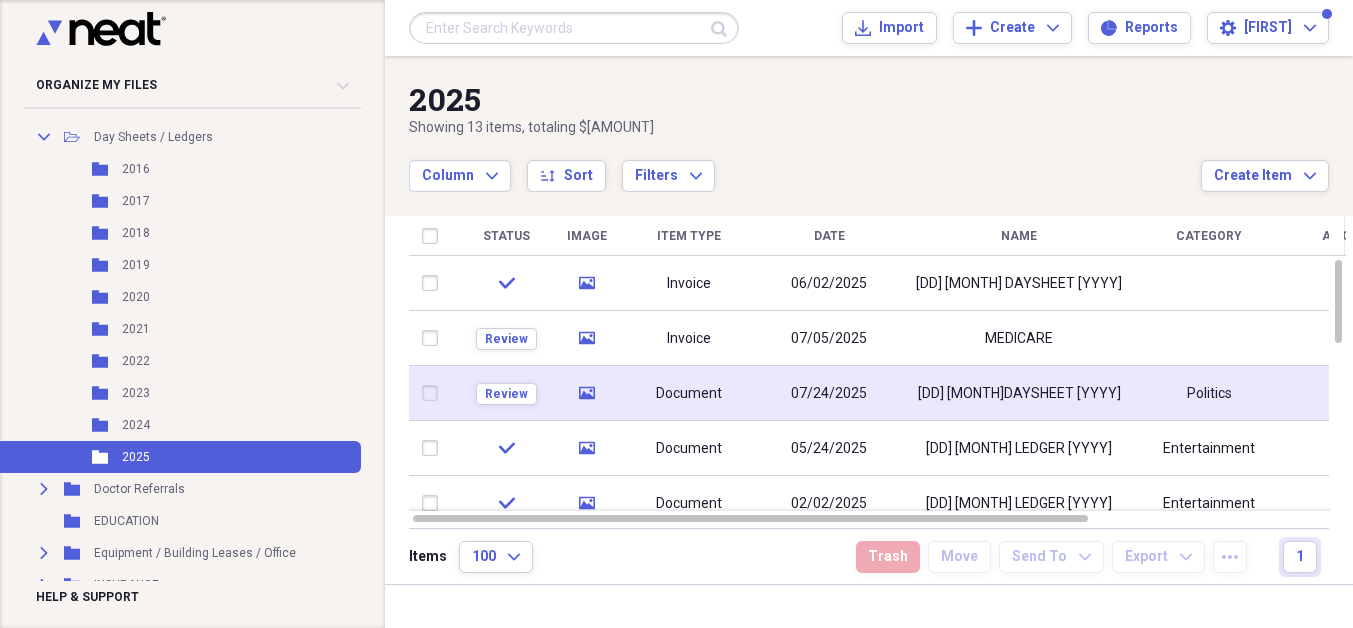 click on "[DD] [MONTH]DAYSHEET [YYYY]" at bounding box center [1019, 394] 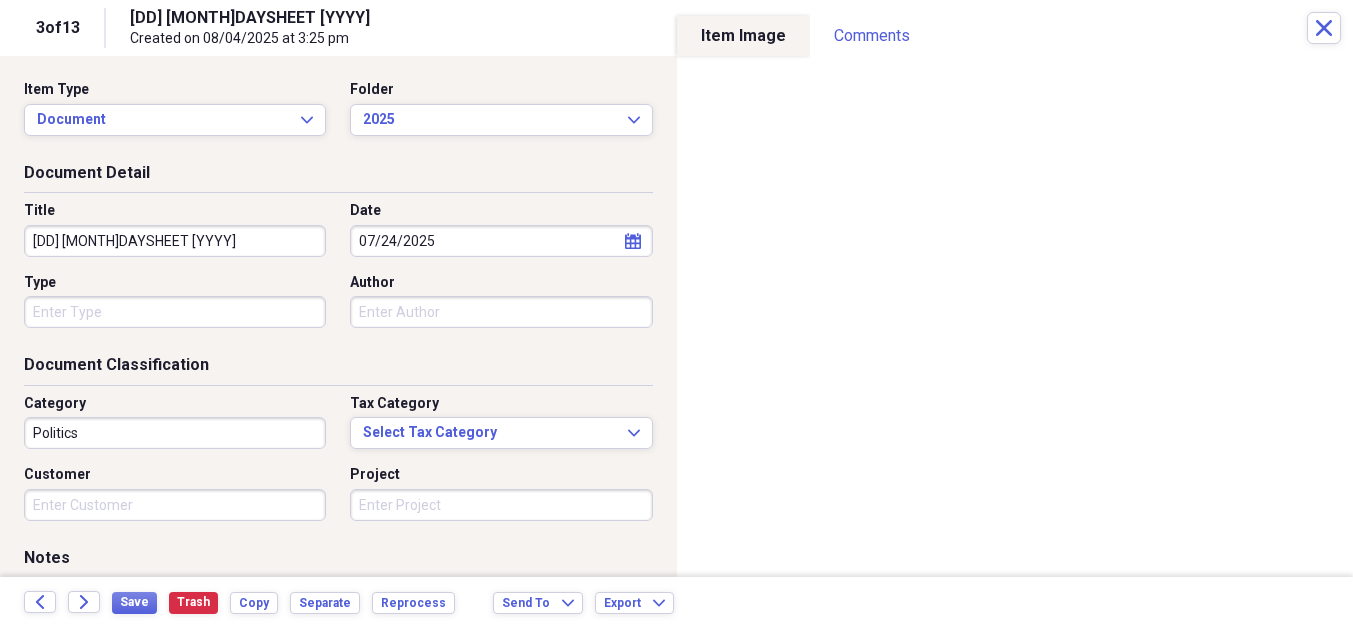 click on "[DD] [MONTH]DAYSHEET [YYYY]" at bounding box center [175, 241] 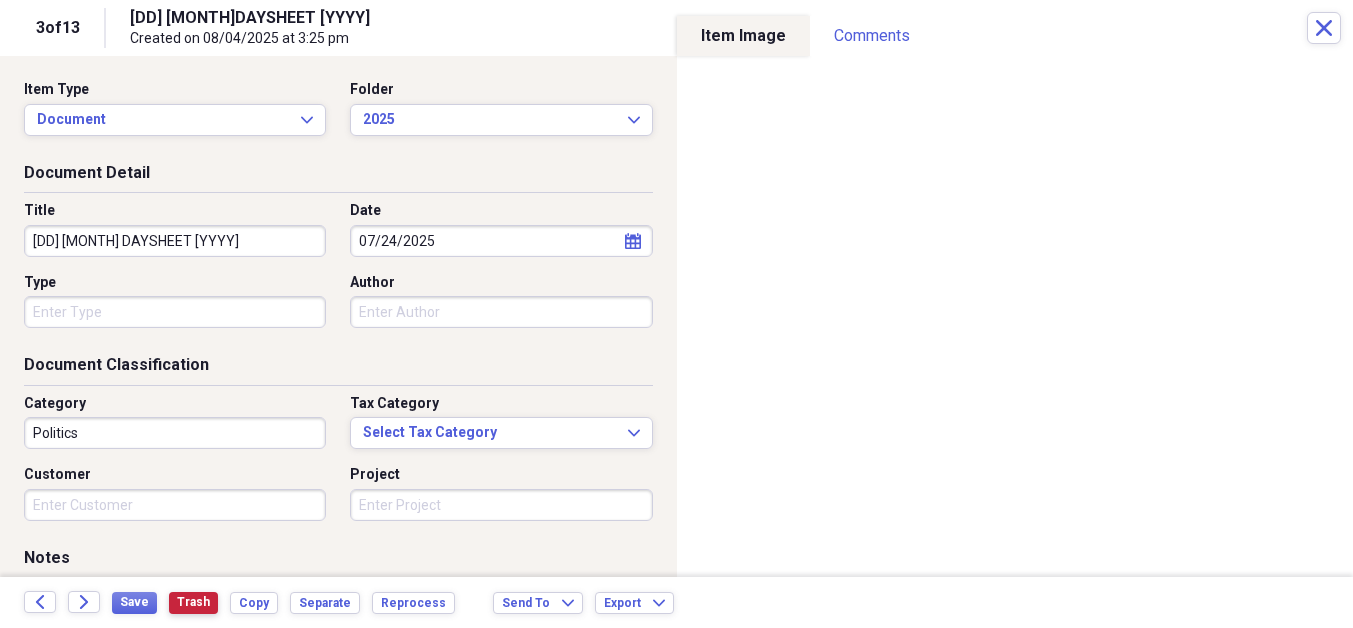 click on "Trash" at bounding box center [193, 602] 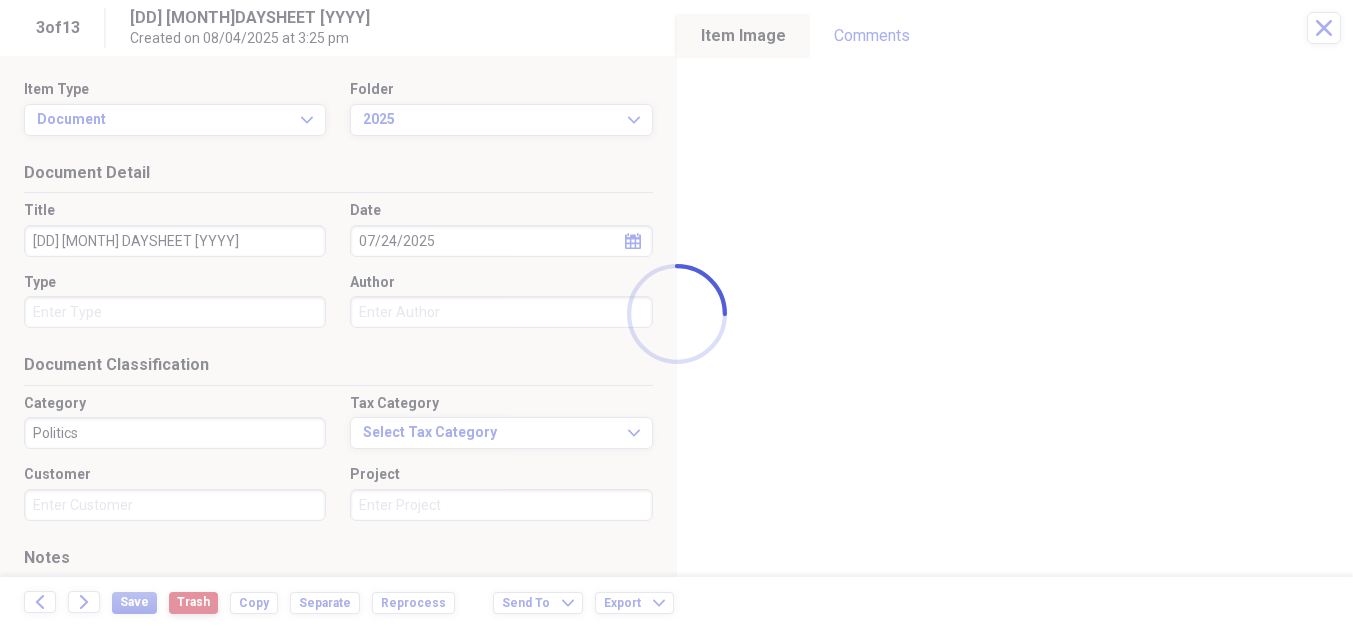 type on "[DD] [MONTH]DAYSHEET [YYYY]" 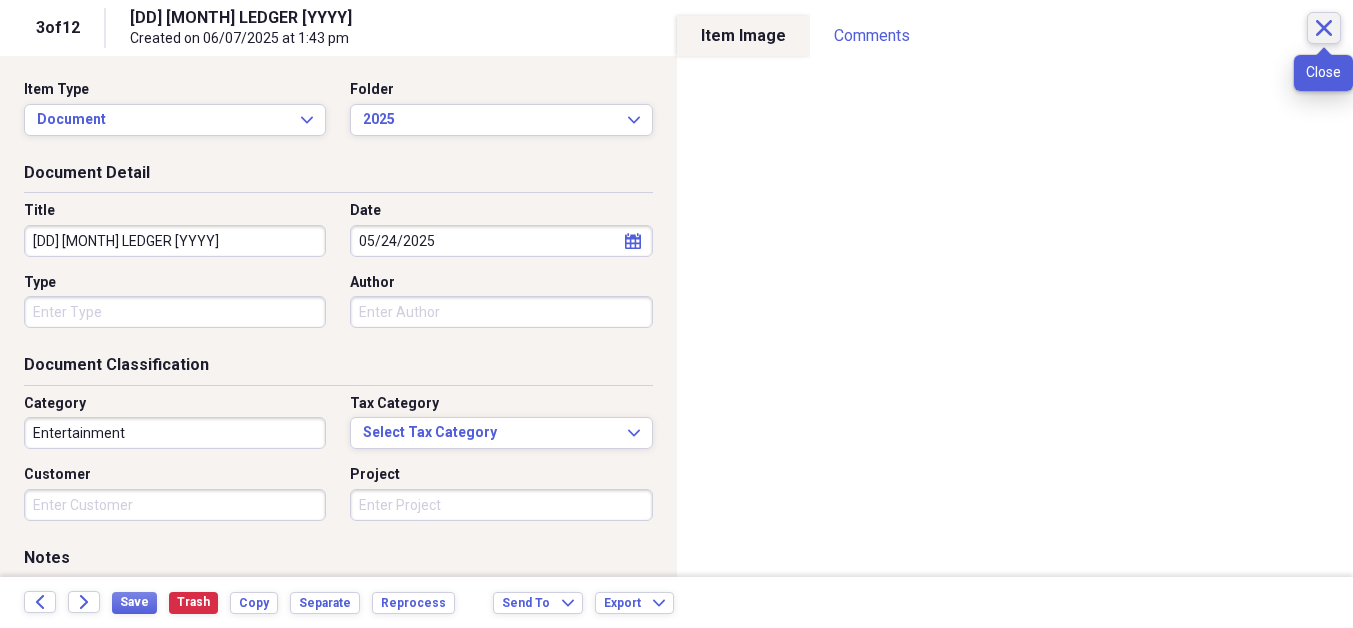 click on "Close" at bounding box center [1324, 28] 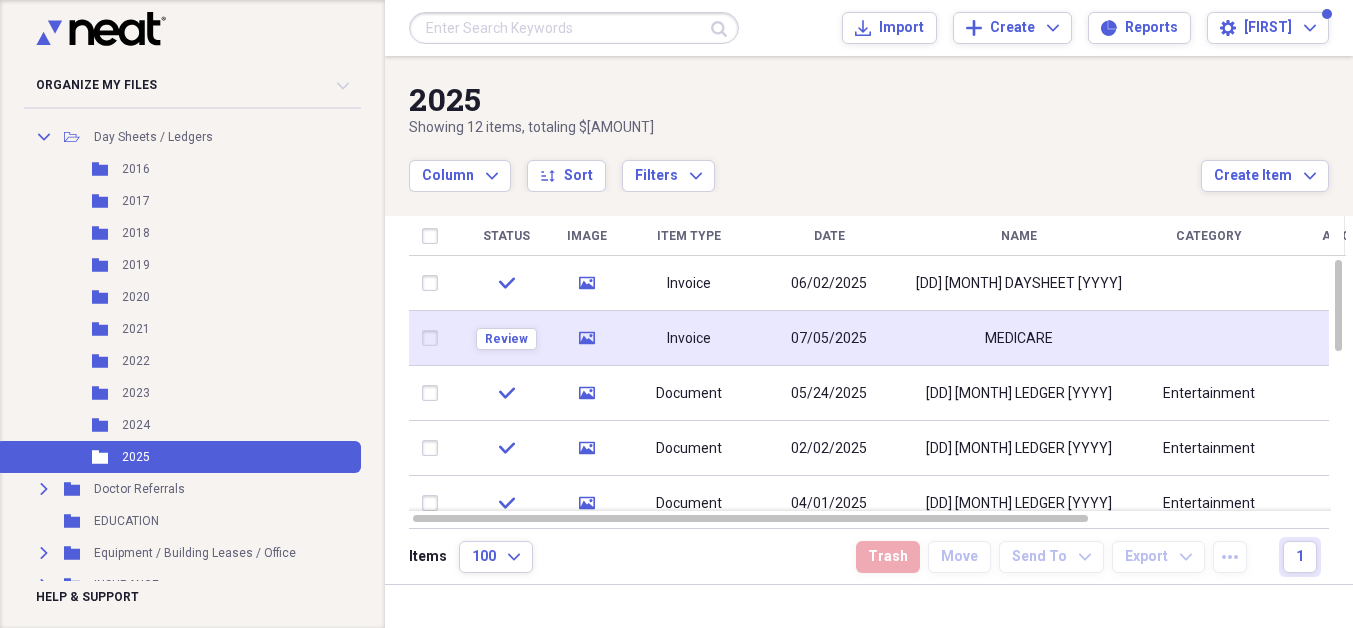 click on "MEDICARE" at bounding box center [1019, 338] 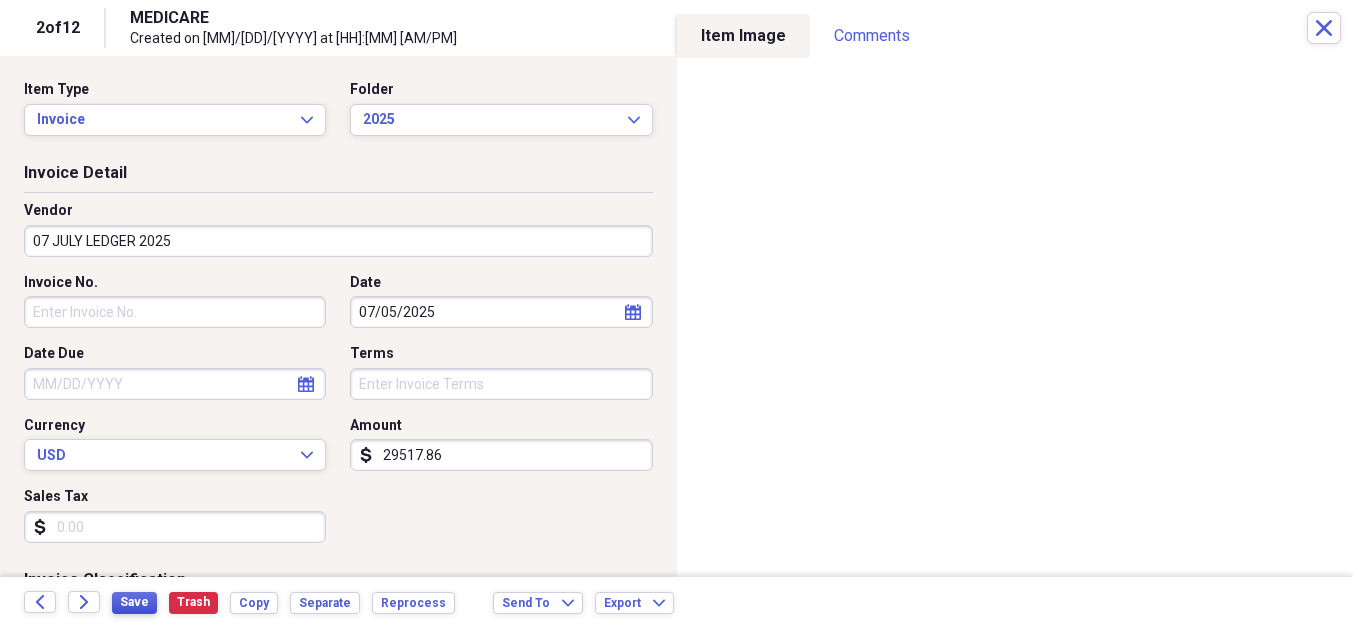 type on "07 JULY LEDGER 2025" 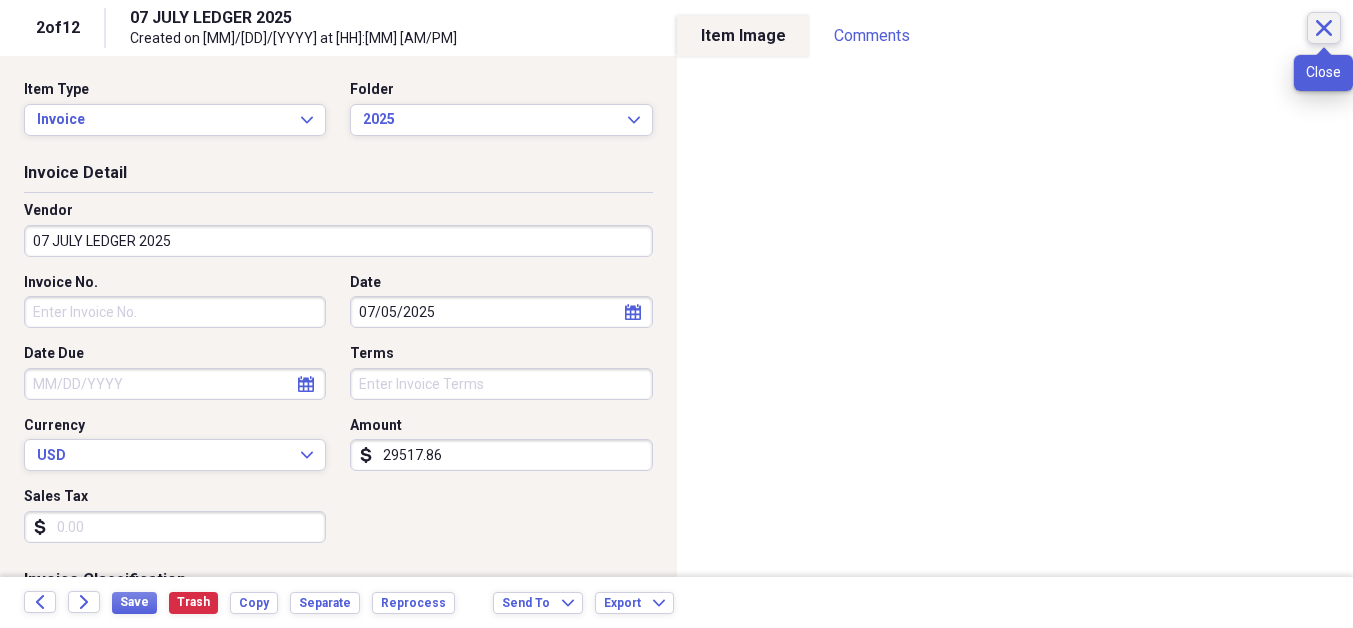 click 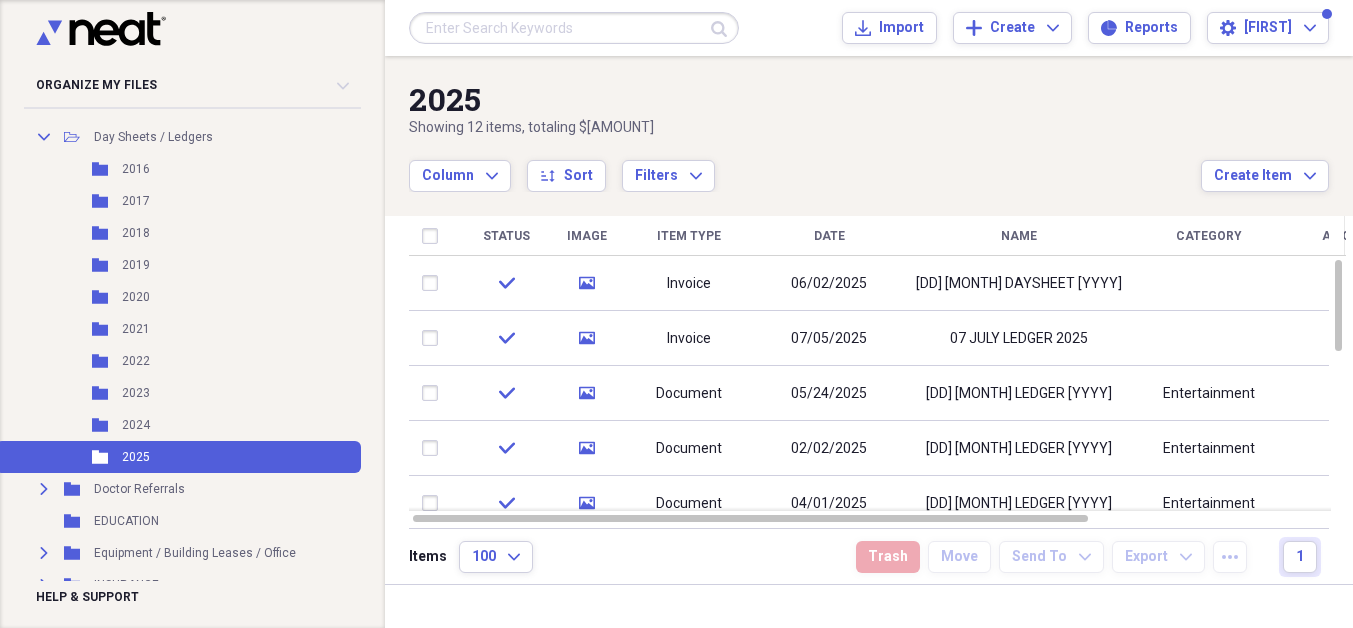 click on "Name" at bounding box center [1019, 236] 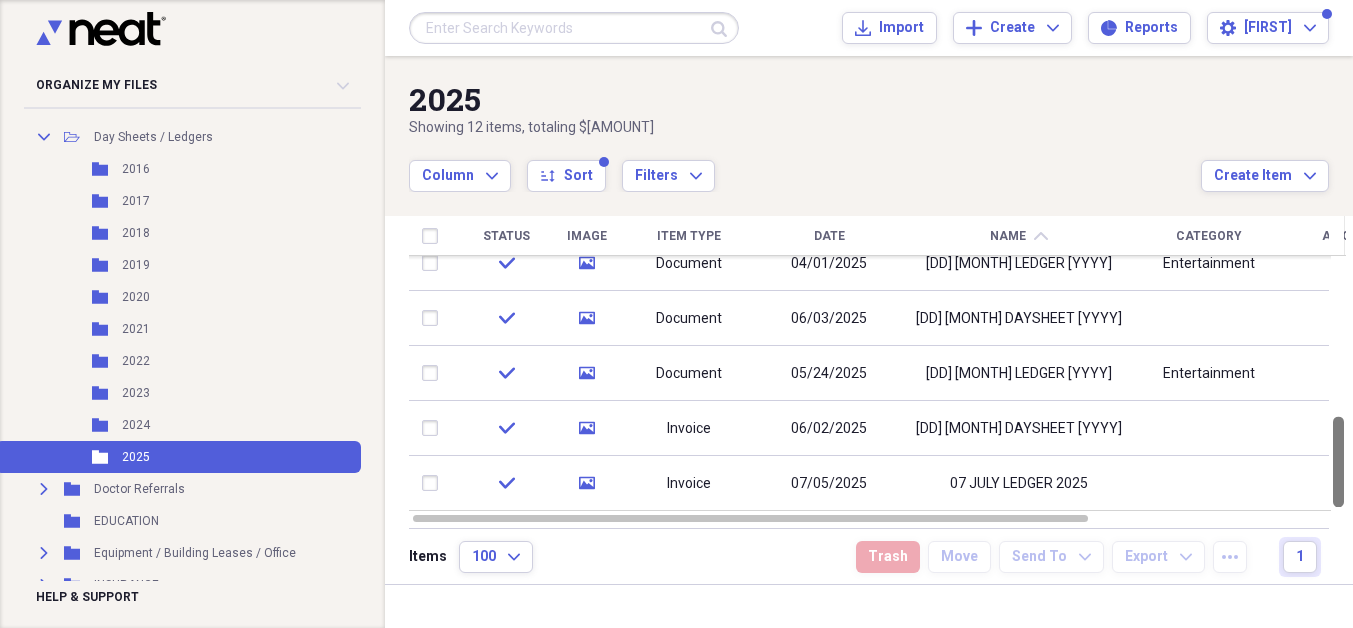 drag, startPoint x: 1345, startPoint y: 263, endPoint x: 1361, endPoint y: 466, distance: 203.62956 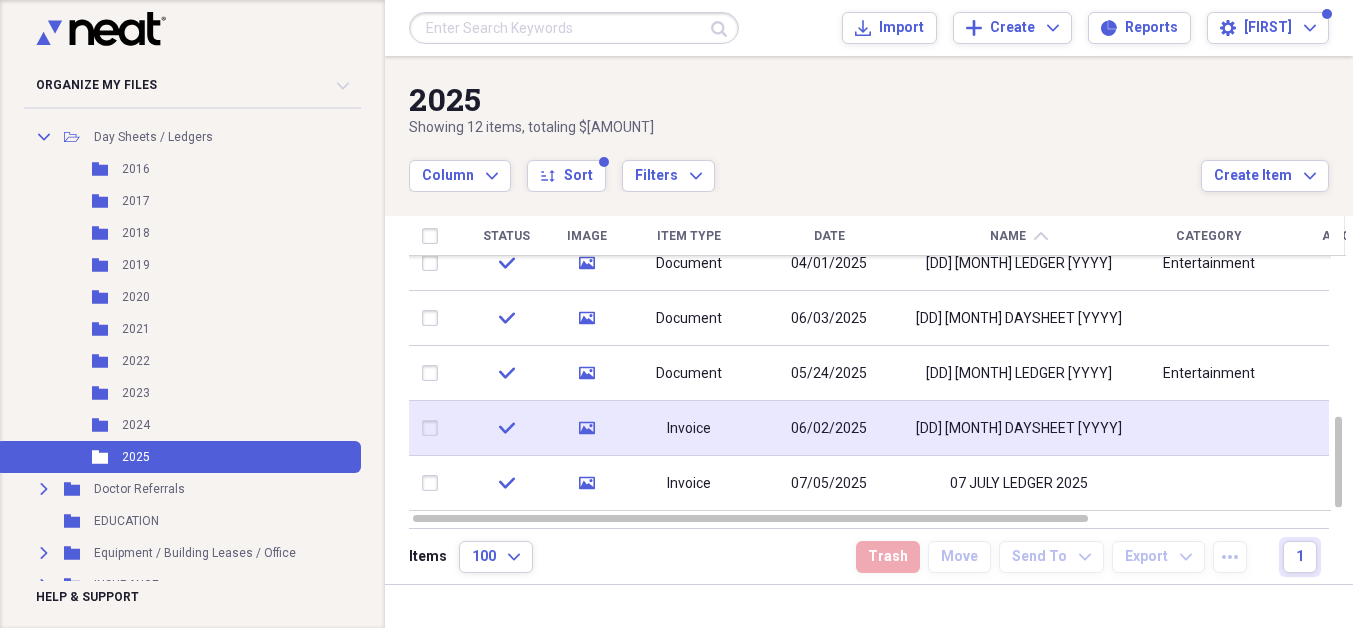 click on "[DD] [MONTH] DAYSHEET [YYYY]" at bounding box center (1019, 429) 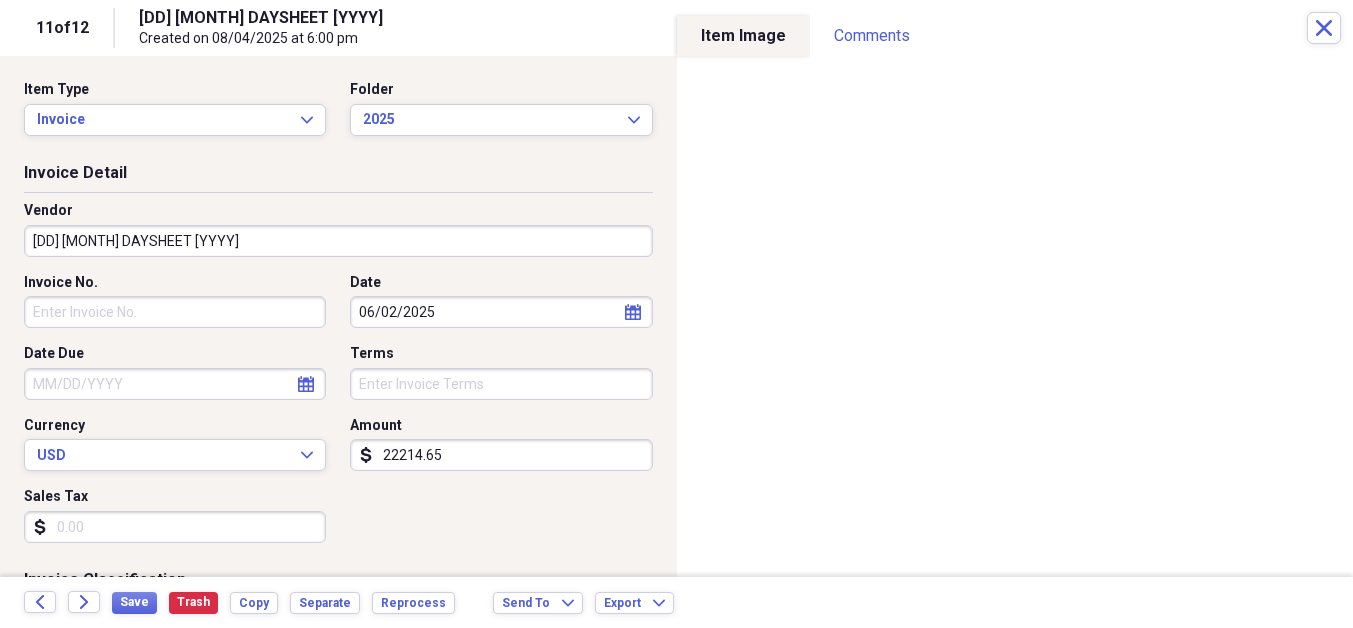 click on "[DD] [MONTH] DAYSHEET [YYYY]" at bounding box center (338, 241) 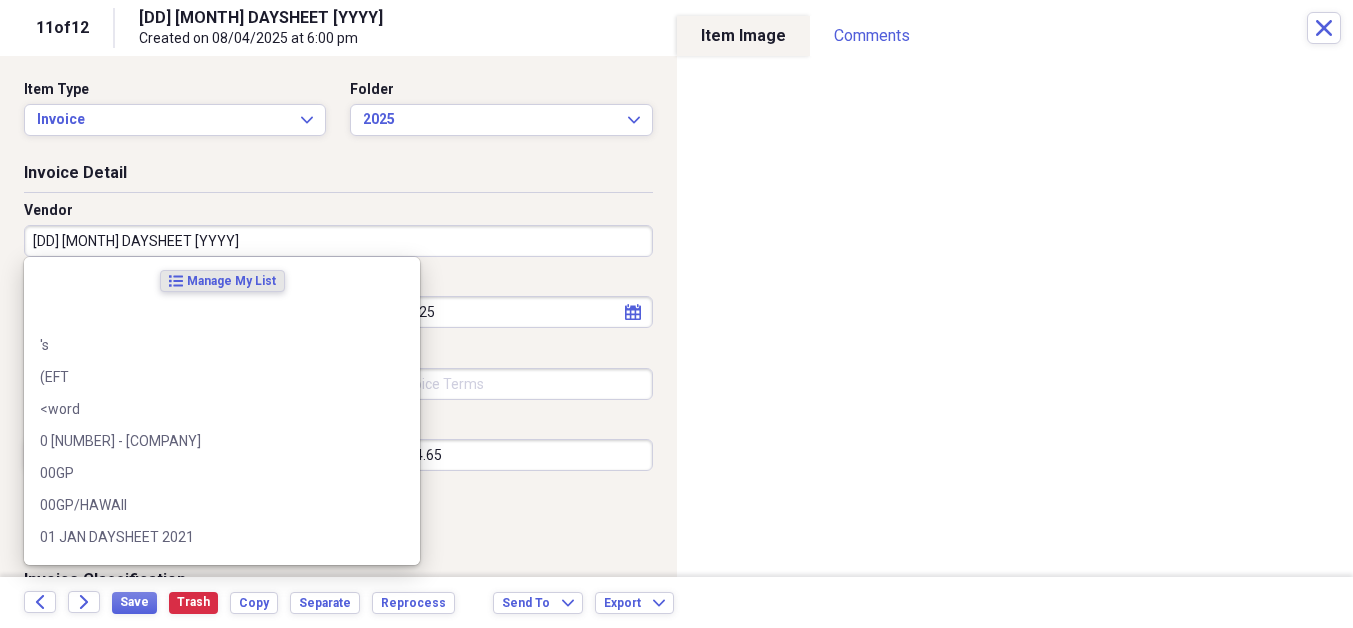 click on "[DD] [MONTH] DAYSHEET [YYYY]" at bounding box center (338, 241) 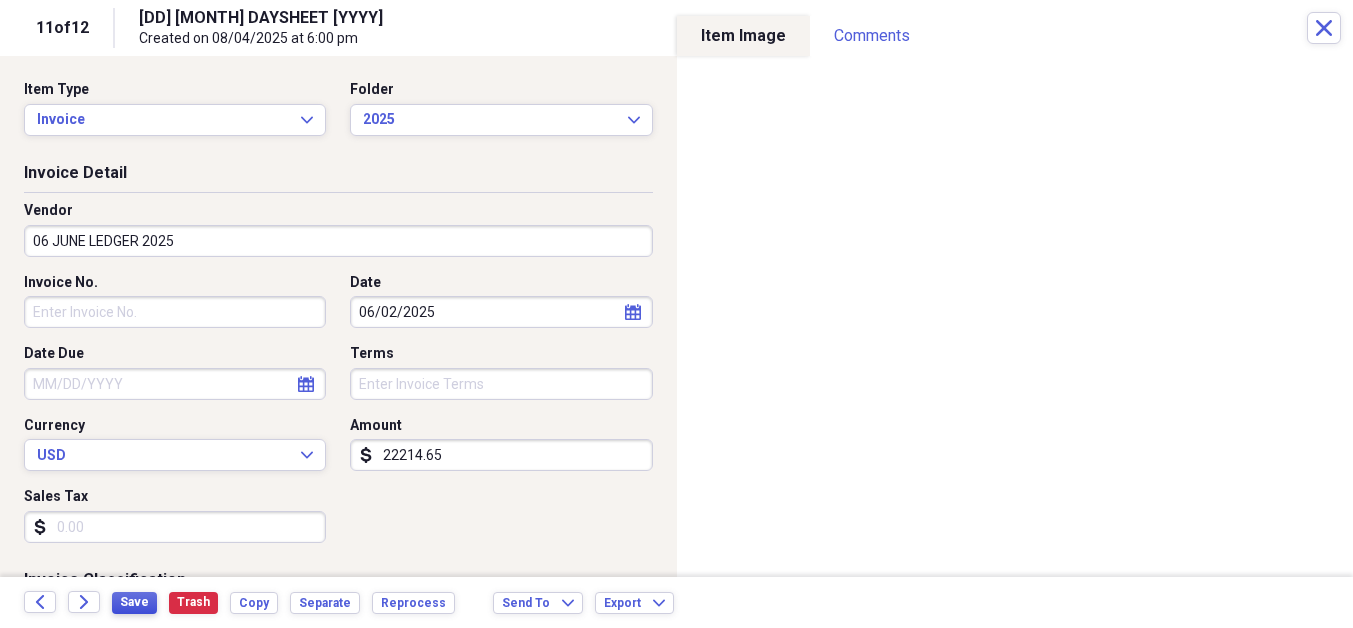 type on "06 JUNE LEDGER 2025" 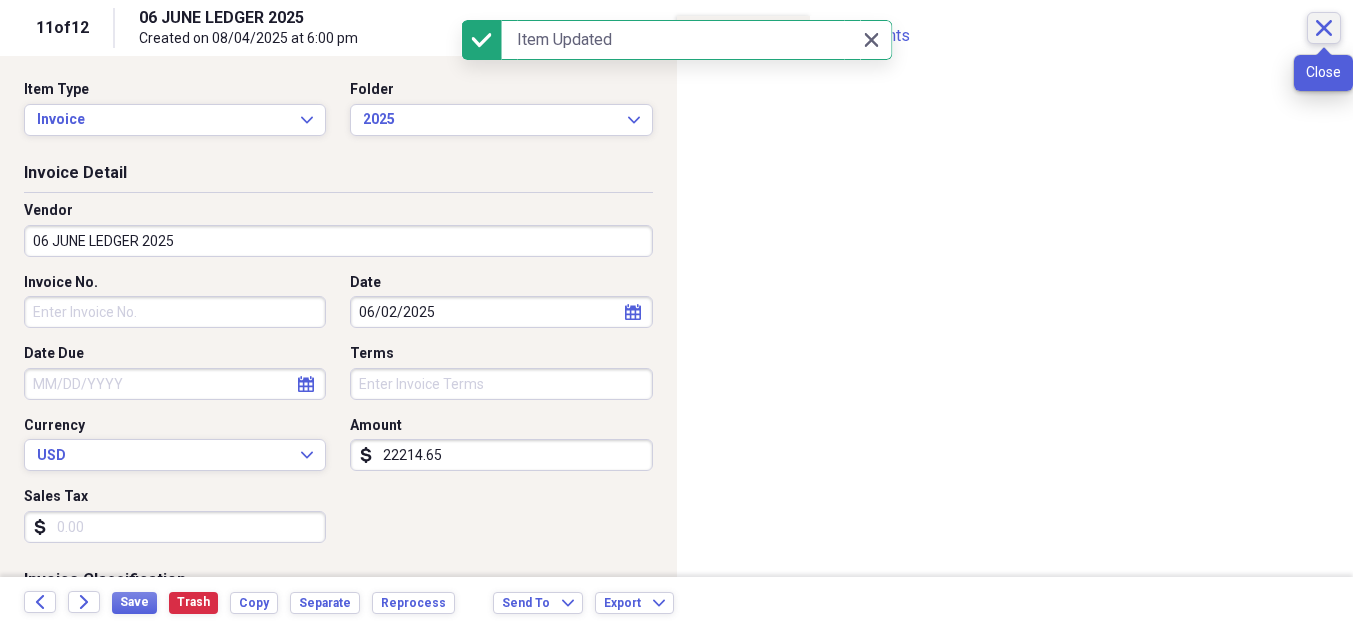 click on "Close" 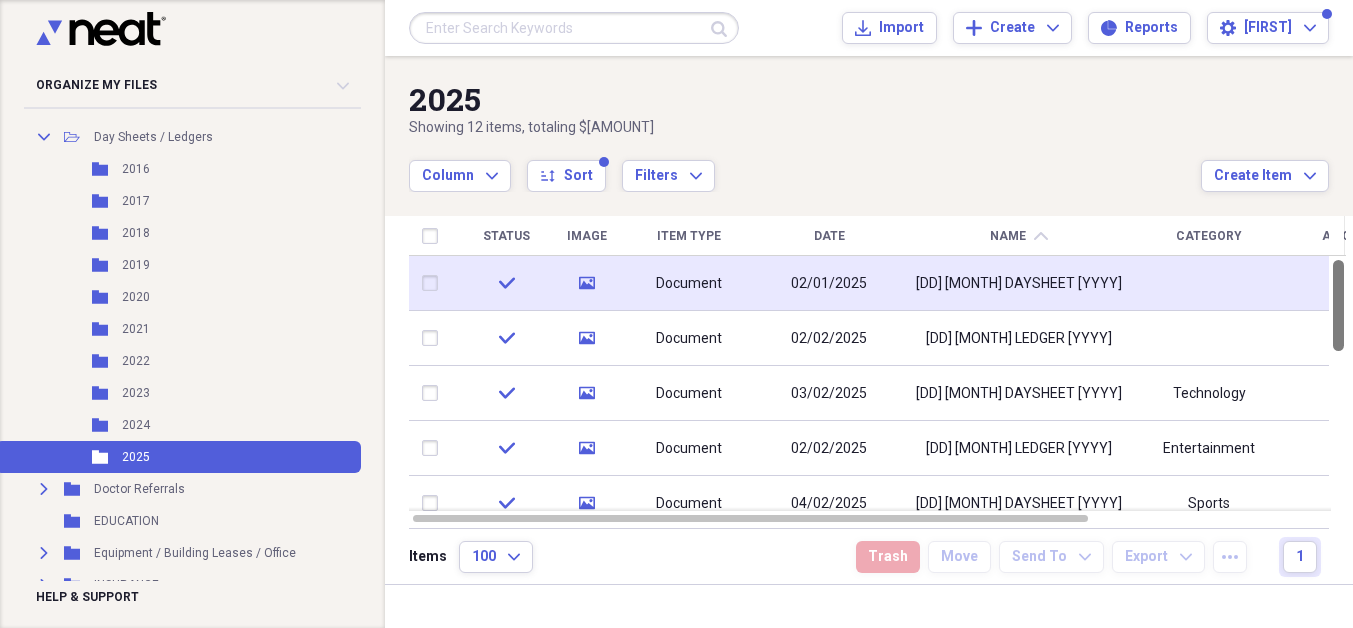 drag, startPoint x: 1348, startPoint y: 473, endPoint x: 1336, endPoint y: 260, distance: 213.33775 